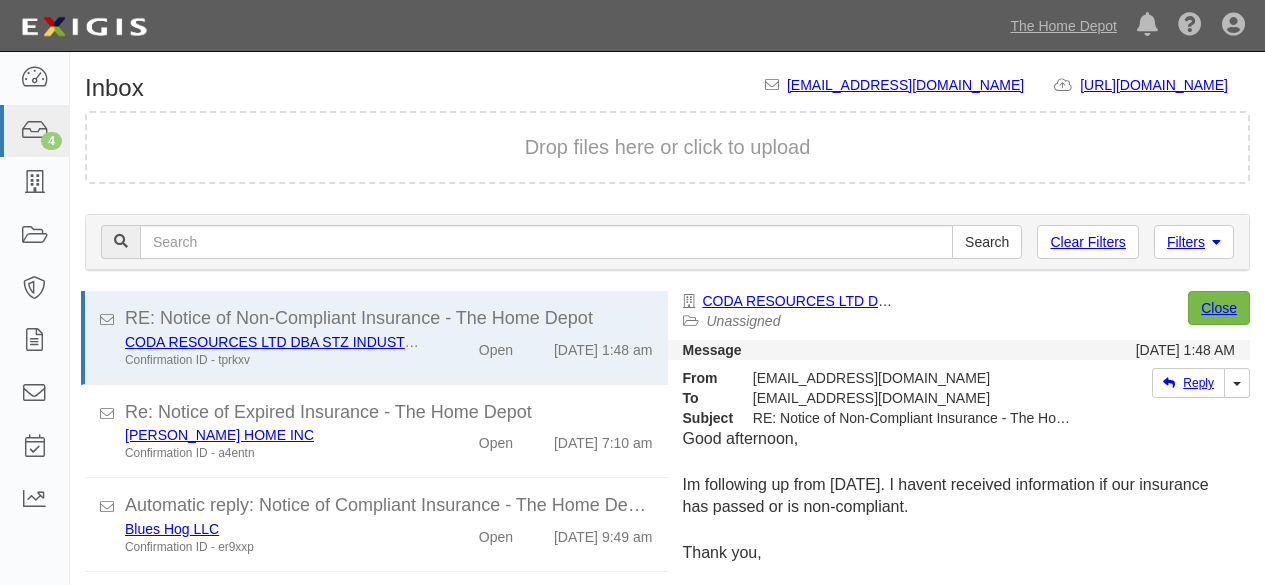 scroll, scrollTop: 76, scrollLeft: 0, axis: vertical 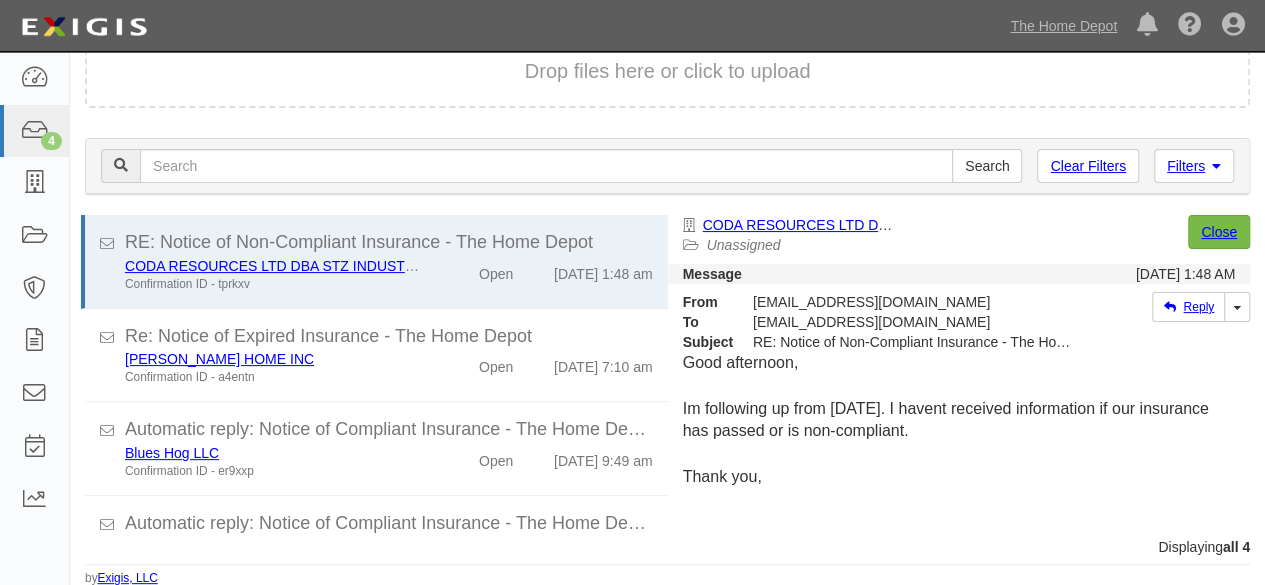 click on "Dashboard 4 Inbox Parties Agreements Coverages Documents Messages Tasks Reports The Home Depot  Chino Hills City of Sacramento THD Canada Merchandising The Home Depot, Building Services The Home Depot, Logistics Trane Technologies View all Notifications There are no notifications Help Center - Complianz Account Sign Out" at bounding box center (632, 25) 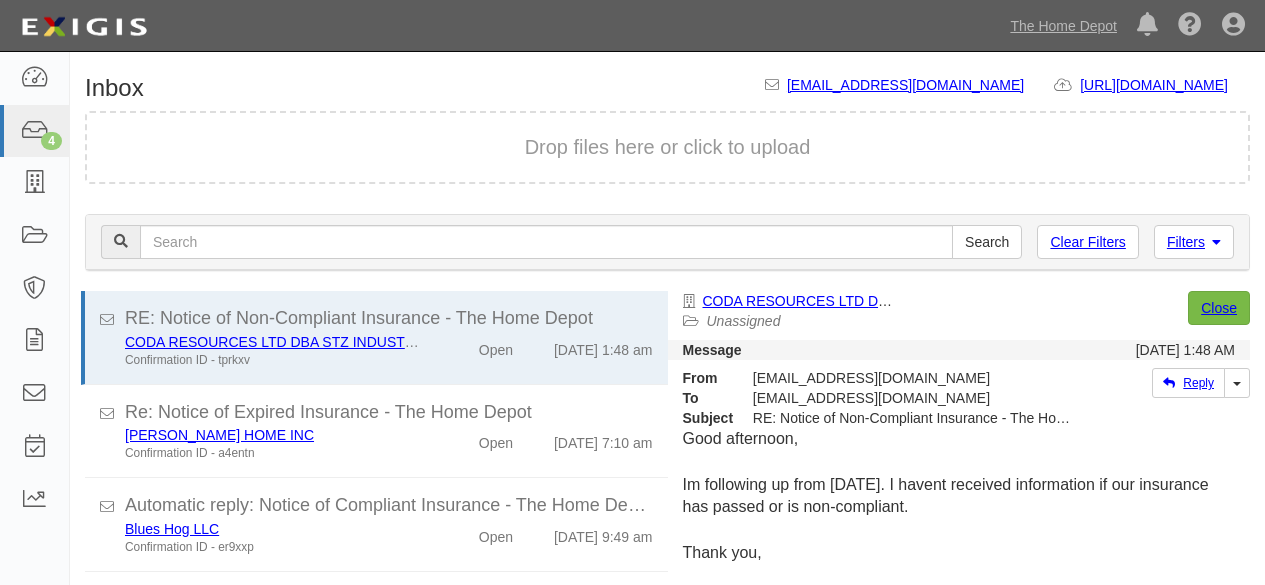 scroll, scrollTop: 76, scrollLeft: 0, axis: vertical 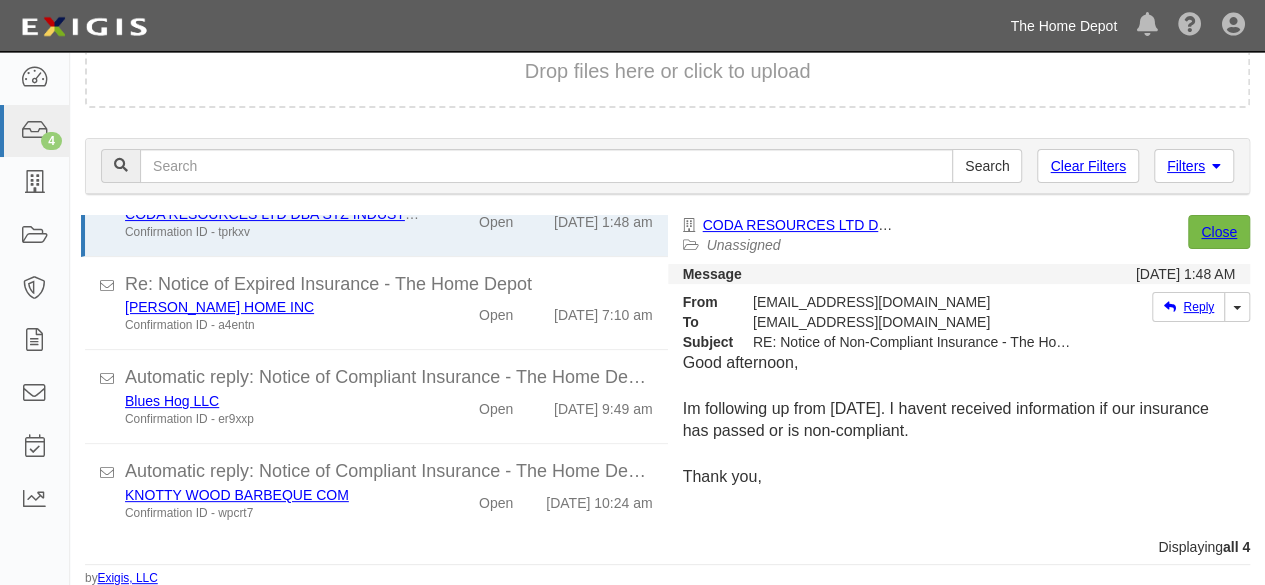 drag, startPoint x: 1025, startPoint y: 26, endPoint x: 1008, endPoint y: 76, distance: 52.810986 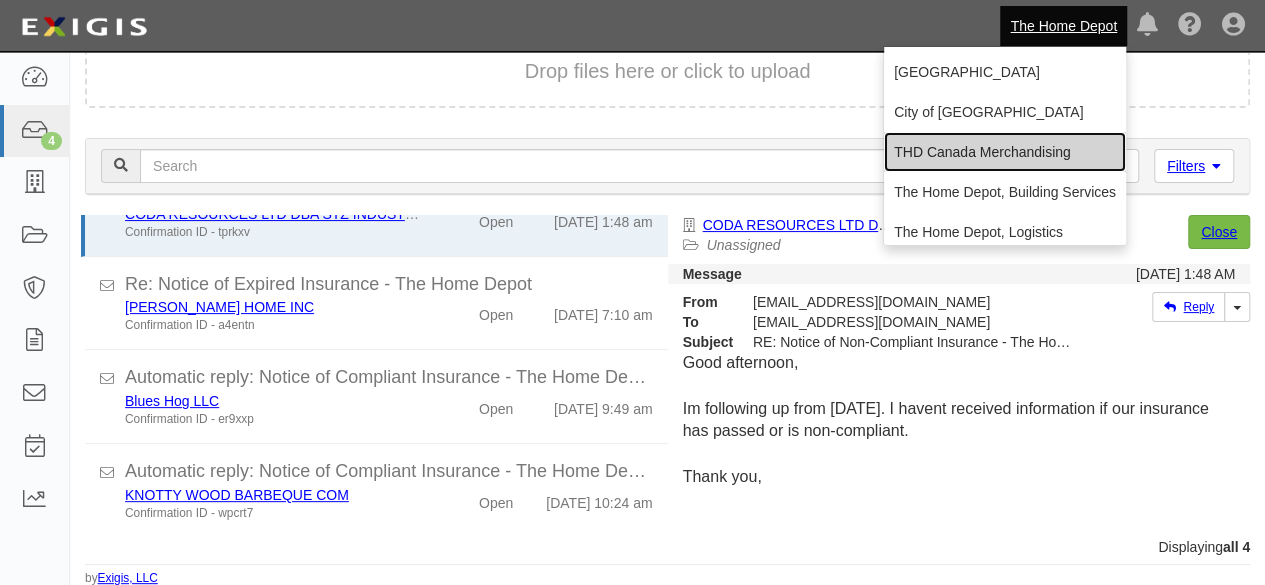 click on "THD Canada Merchandising" at bounding box center (1005, 152) 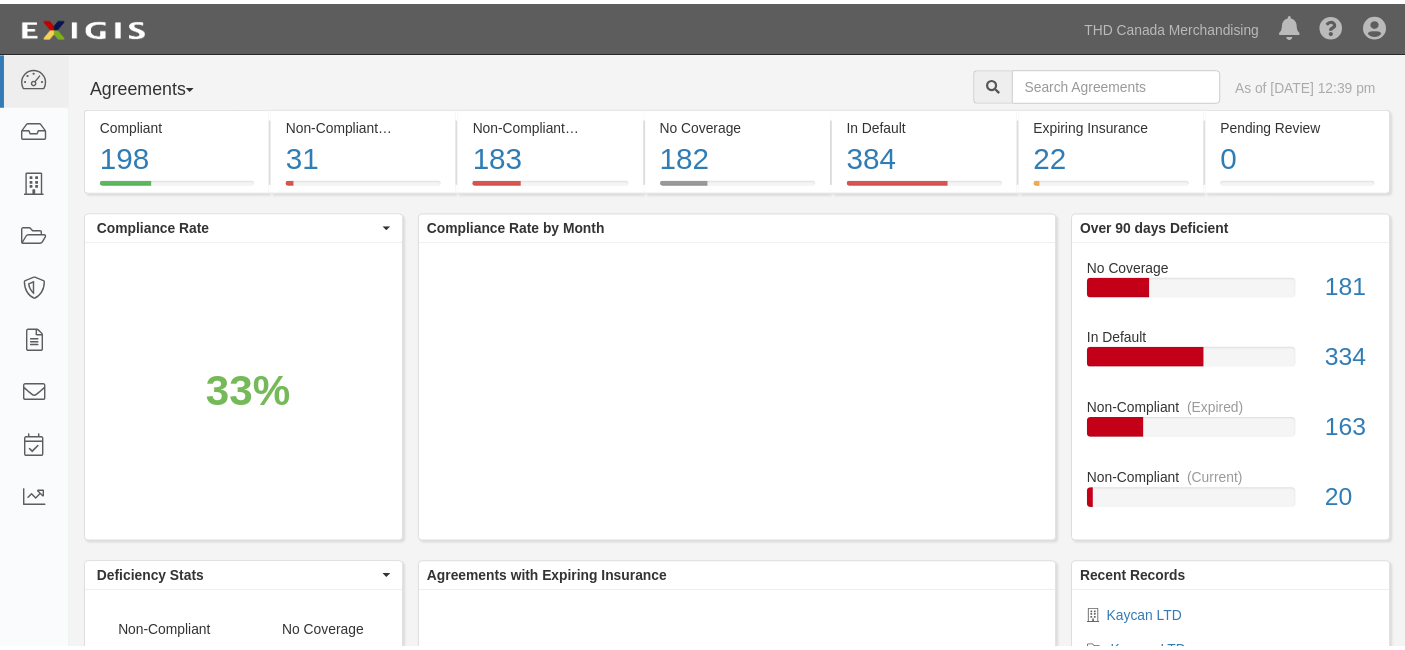 scroll, scrollTop: 0, scrollLeft: 0, axis: both 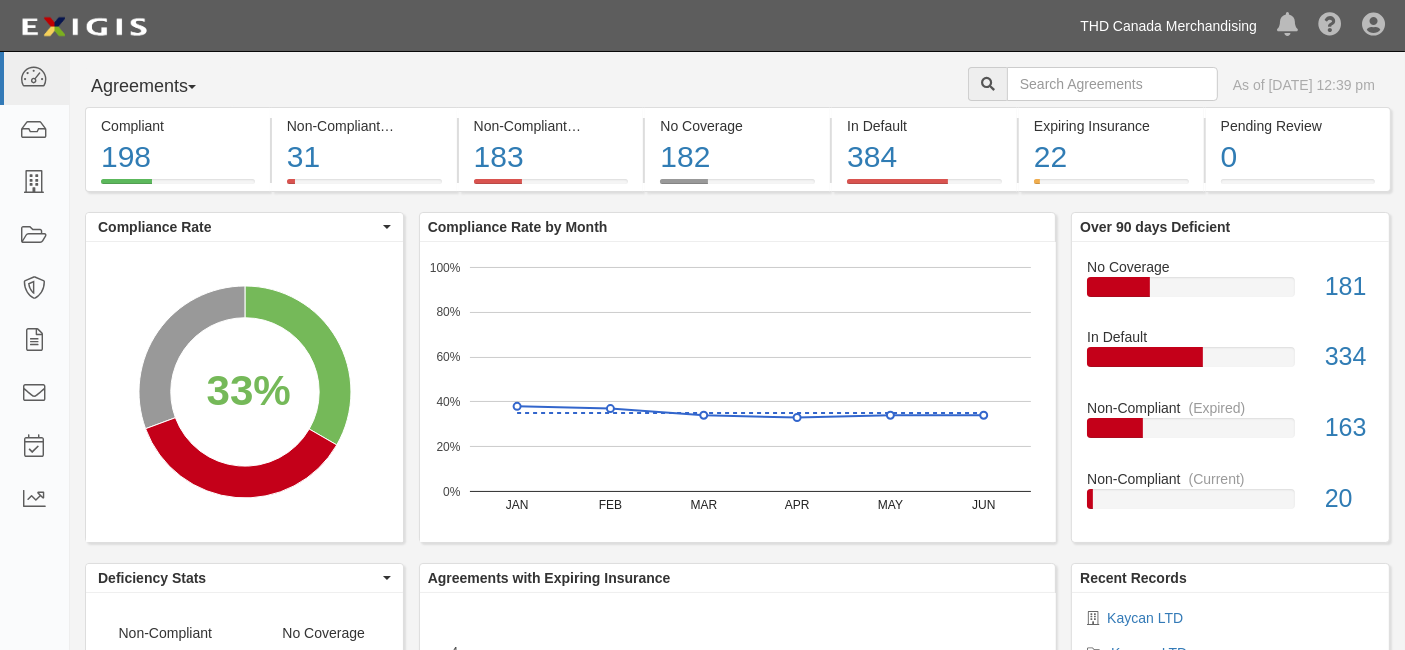 click on "THD Canada Merchandising" at bounding box center (1168, 26) 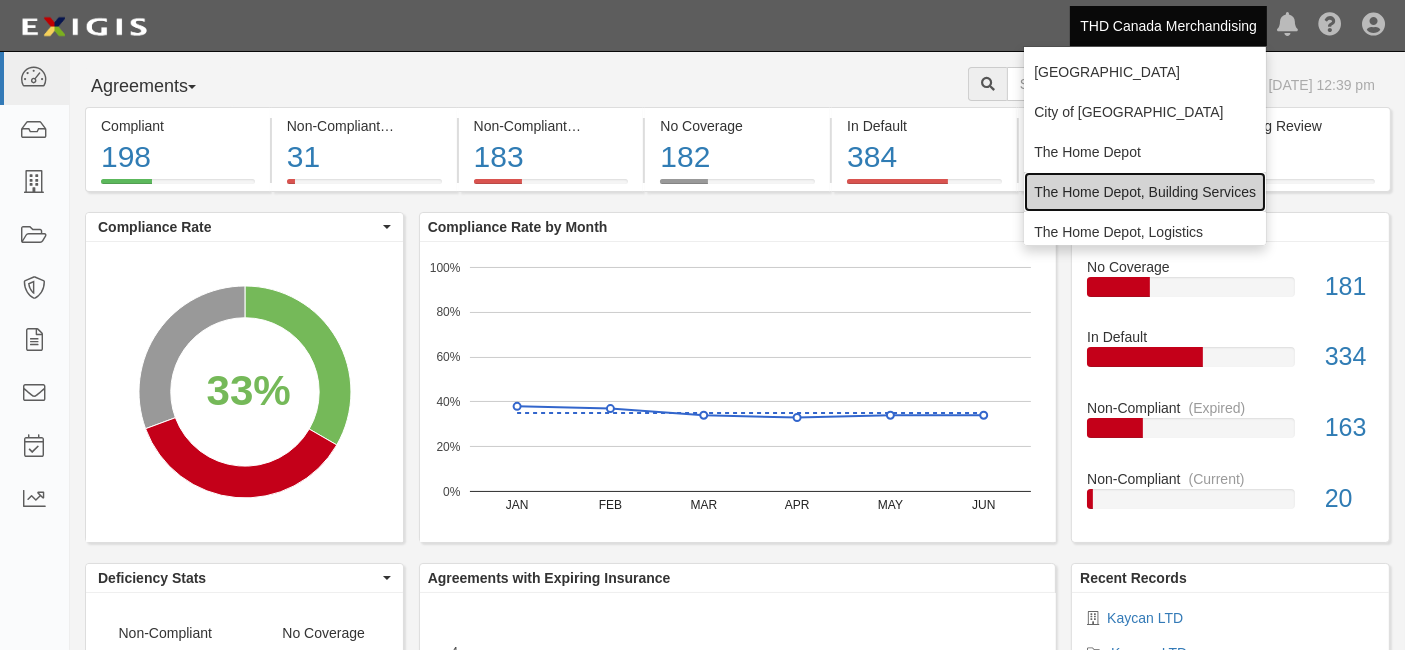 click on "The Home Depot, Building Services" at bounding box center [1145, 192] 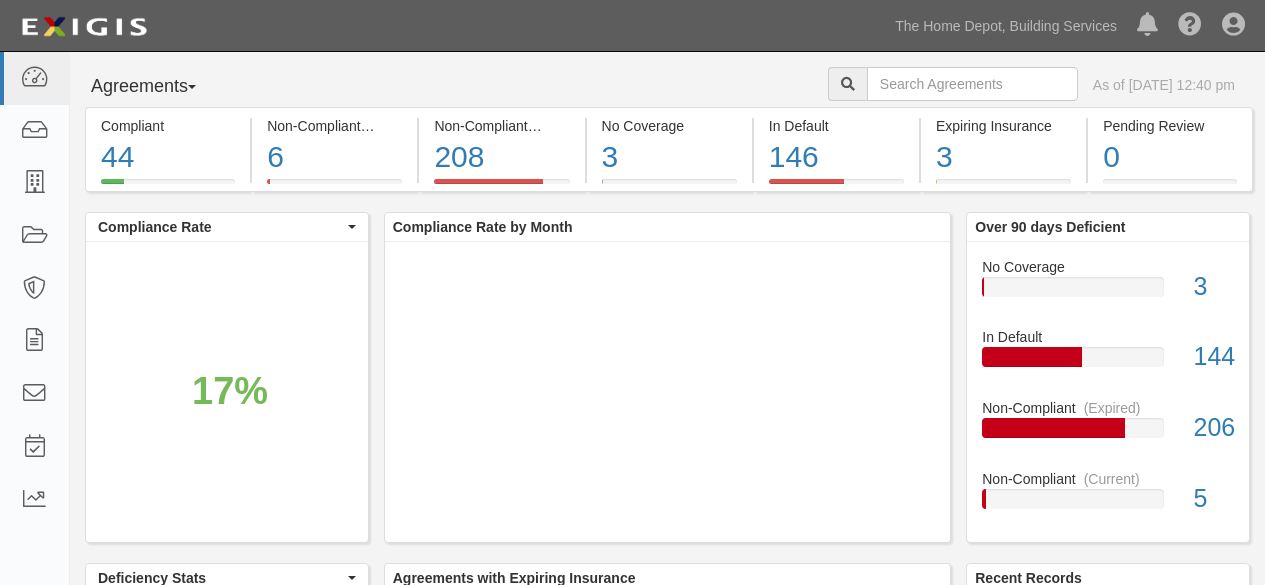 scroll, scrollTop: 0, scrollLeft: 0, axis: both 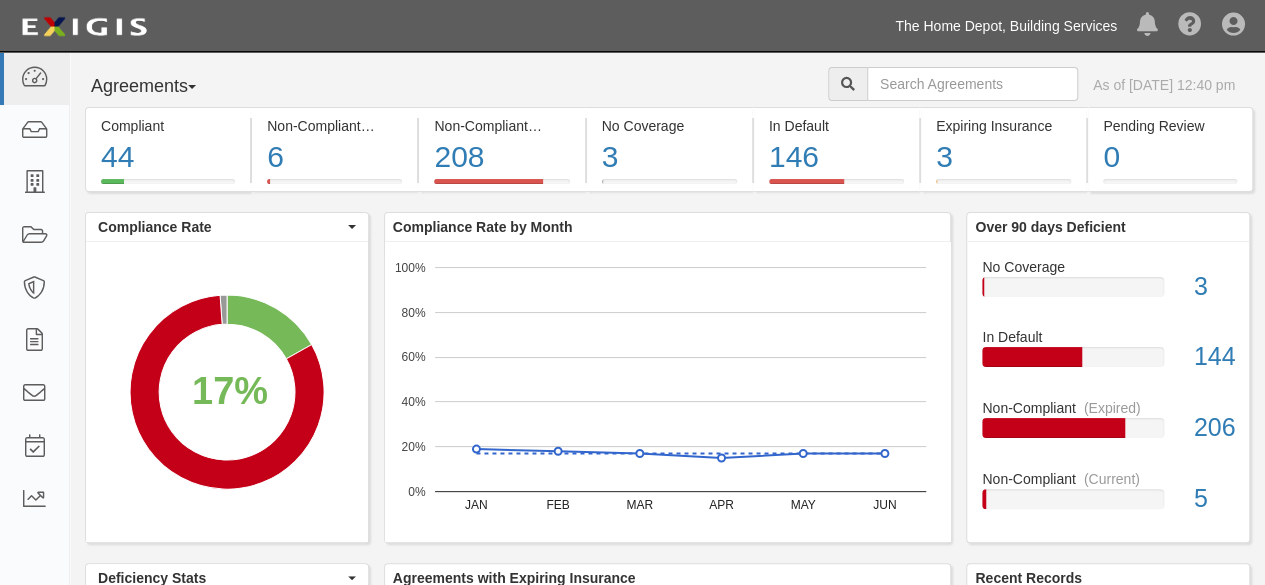drag, startPoint x: 1049, startPoint y: 26, endPoint x: 994, endPoint y: 135, distance: 122.09013 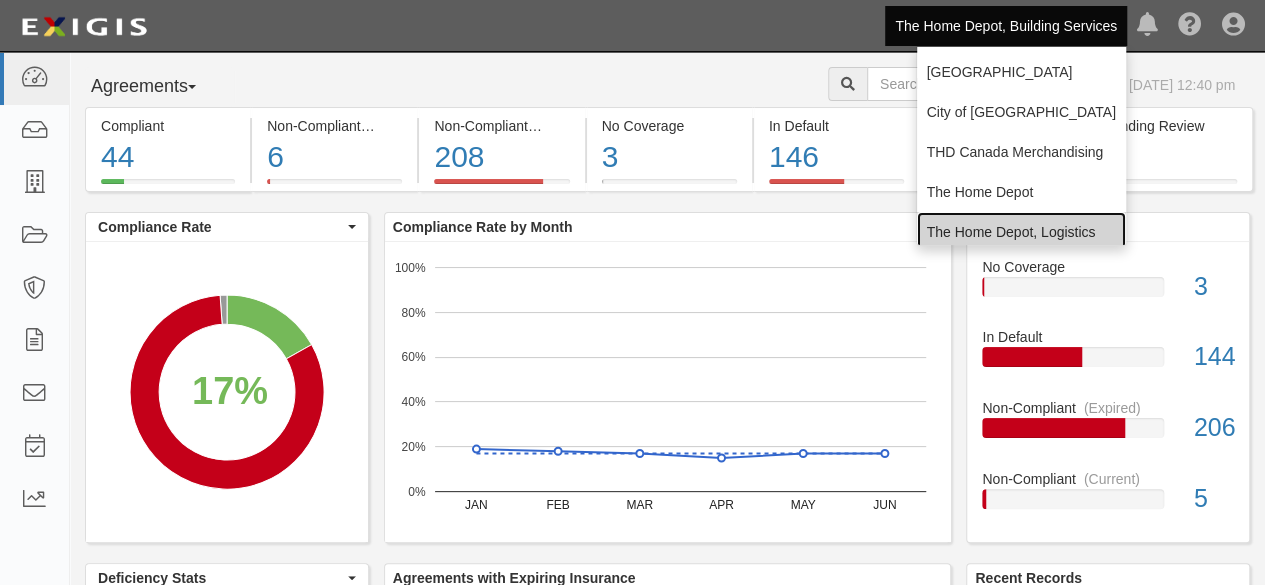 click on "The Home Depot, Logistics" at bounding box center [1021, 232] 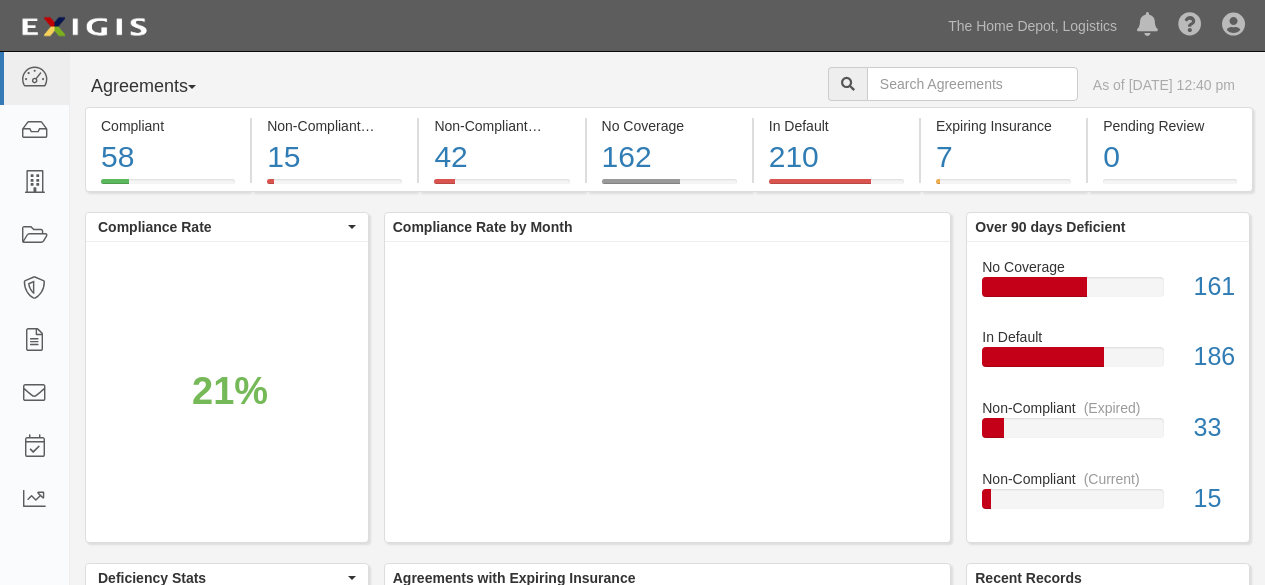 scroll, scrollTop: 0, scrollLeft: 0, axis: both 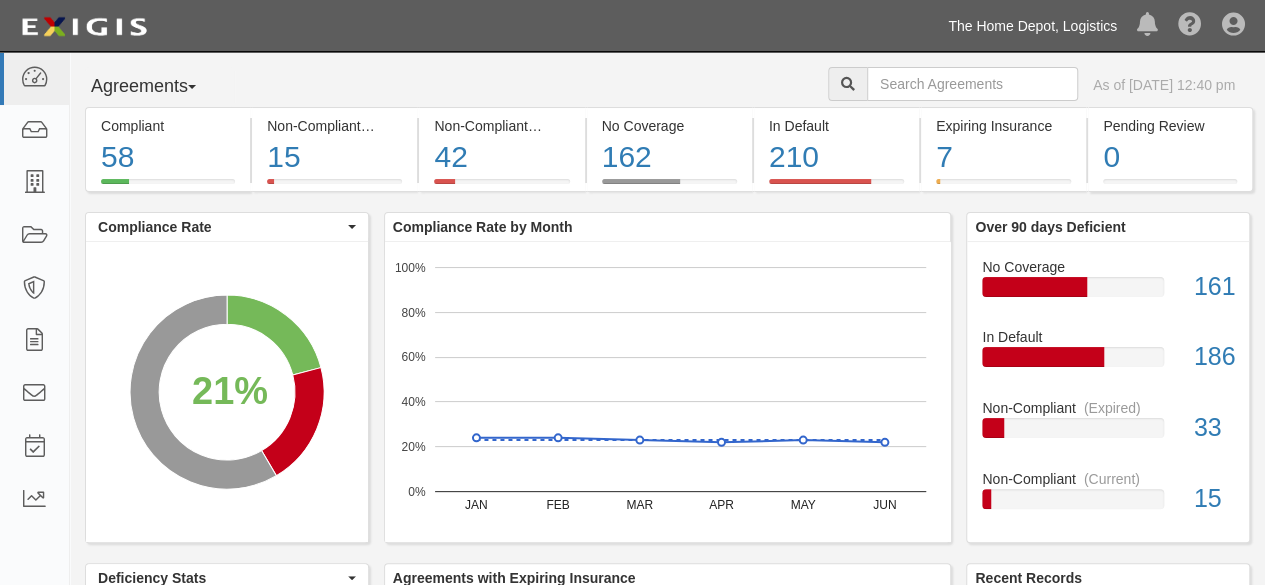 click on "The Home Depot, Logistics" at bounding box center (1032, 26) 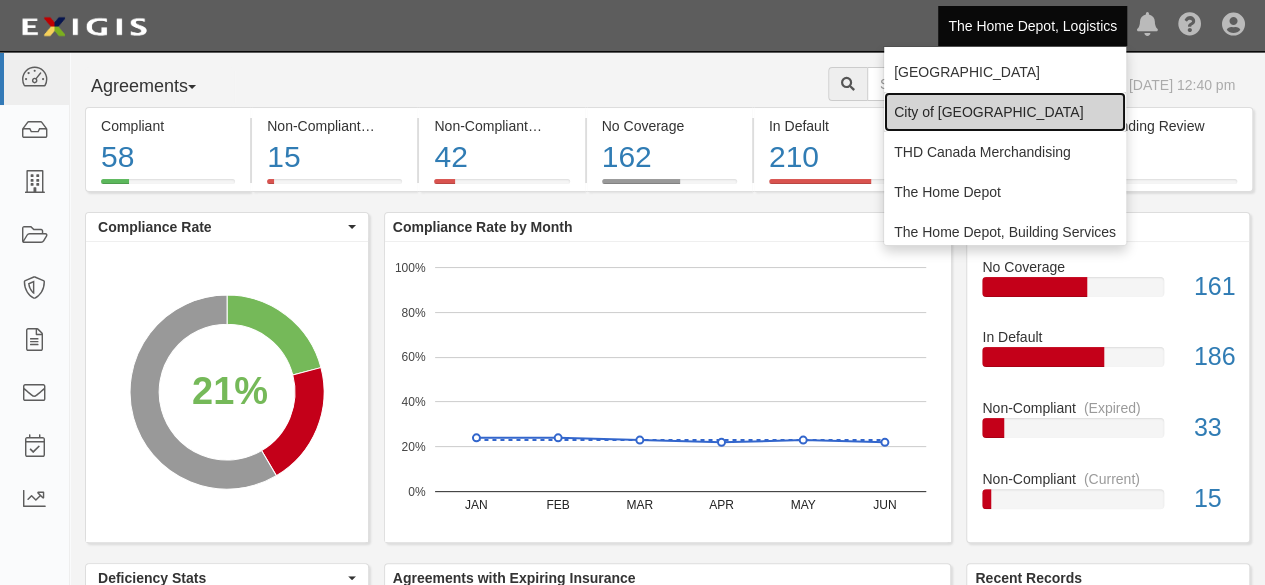 click on "City of [GEOGRAPHIC_DATA]" at bounding box center [1005, 112] 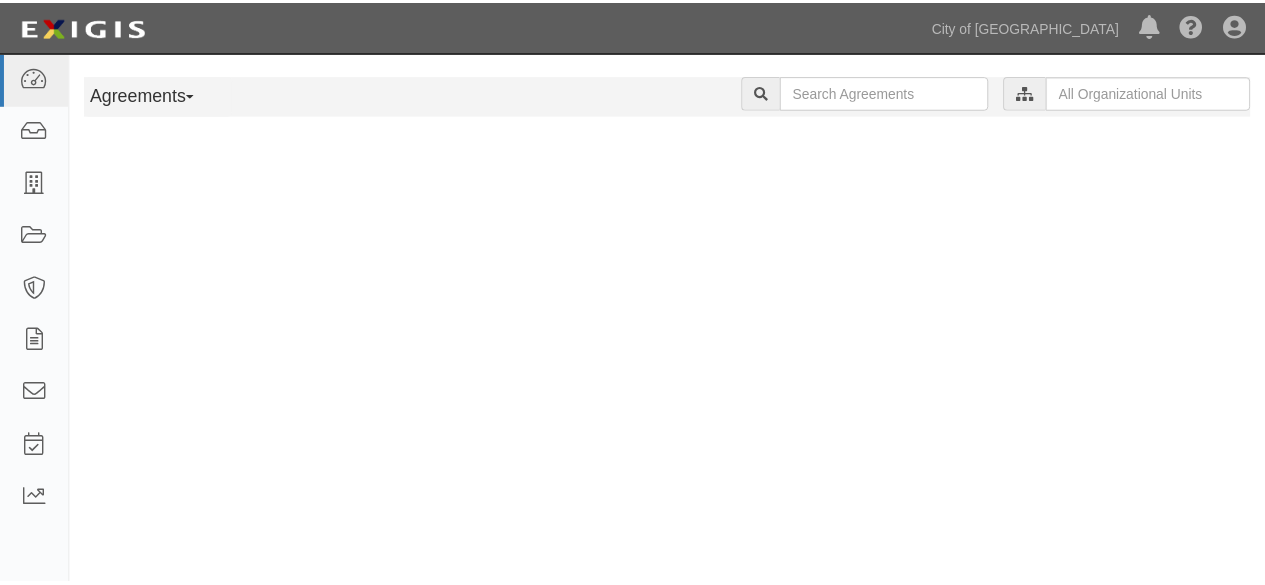 scroll, scrollTop: 0, scrollLeft: 0, axis: both 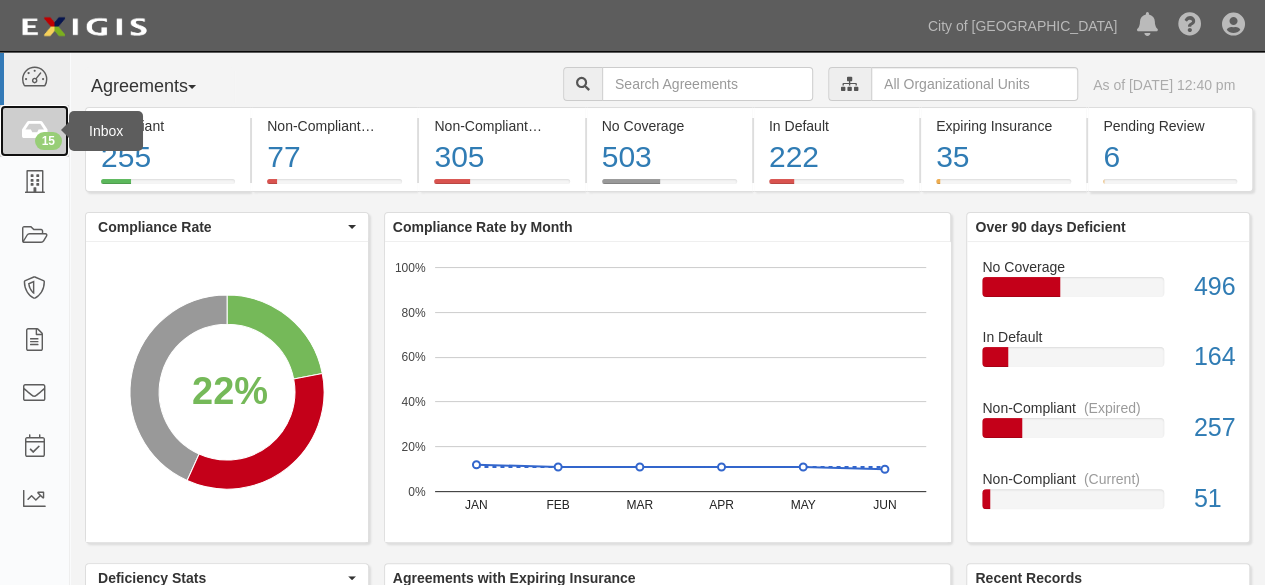 click at bounding box center [34, 131] 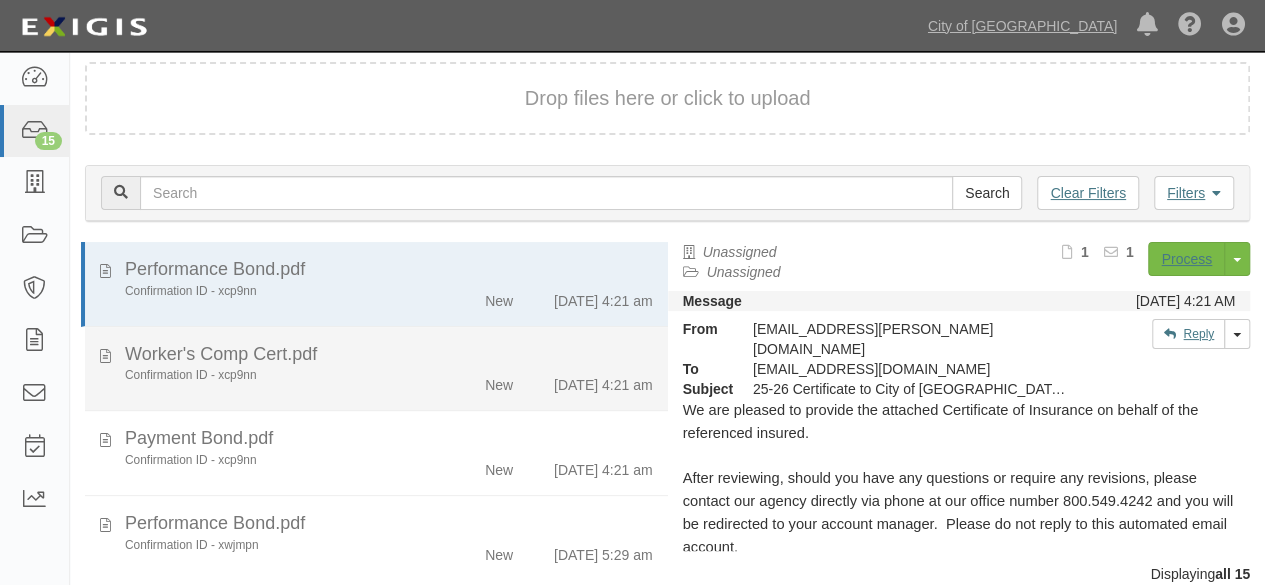 scroll, scrollTop: 76, scrollLeft: 0, axis: vertical 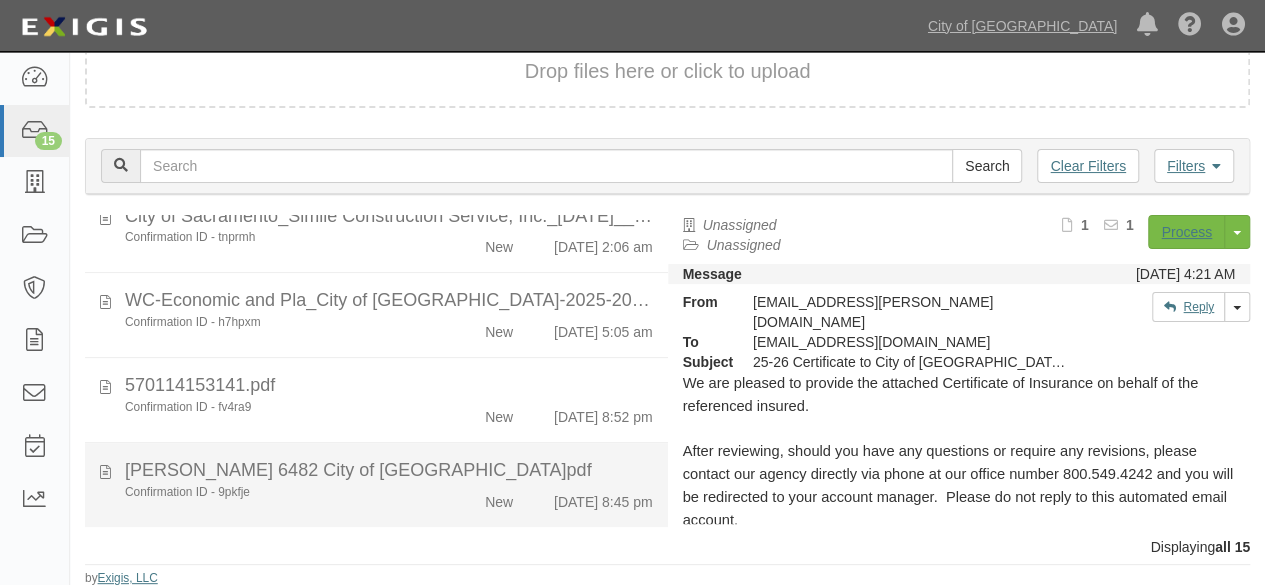 click on "Confirmation ID - 9pkfje" 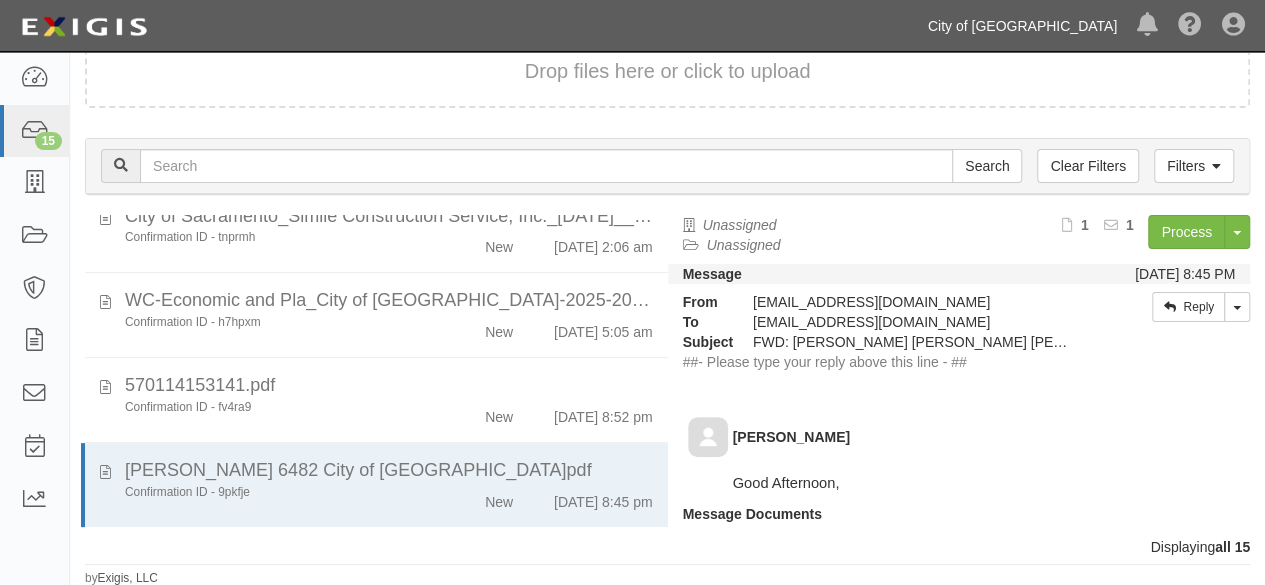 click on "City of [GEOGRAPHIC_DATA]" at bounding box center (1022, 26) 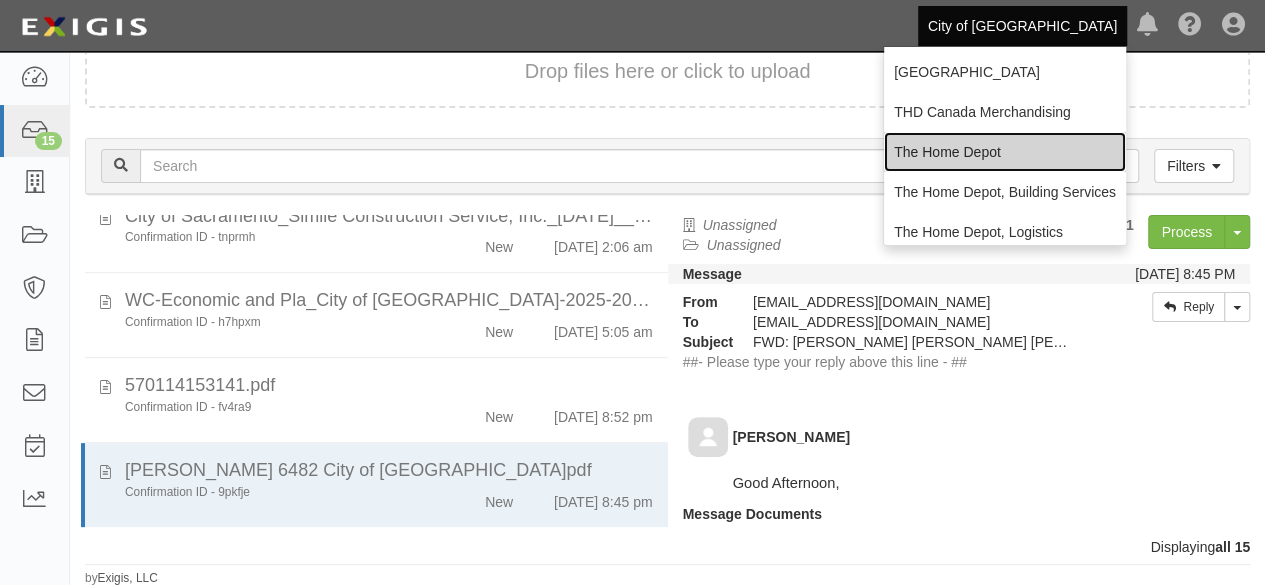 click on "The Home Depot" at bounding box center (1005, 152) 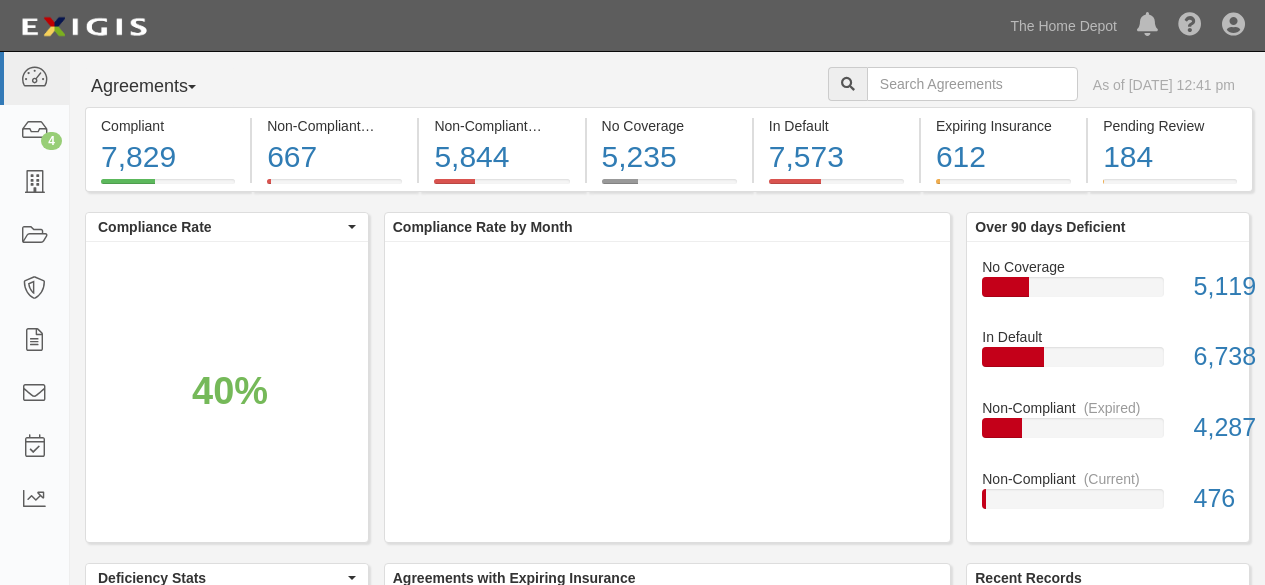 scroll, scrollTop: 0, scrollLeft: 0, axis: both 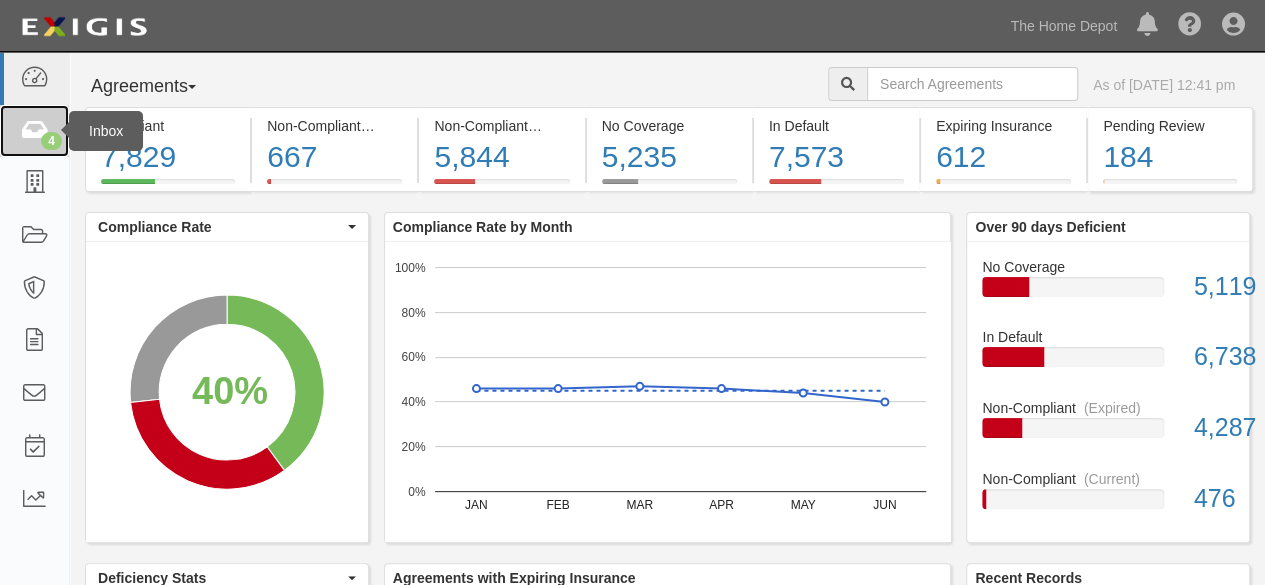 click on "4" at bounding box center [51, 141] 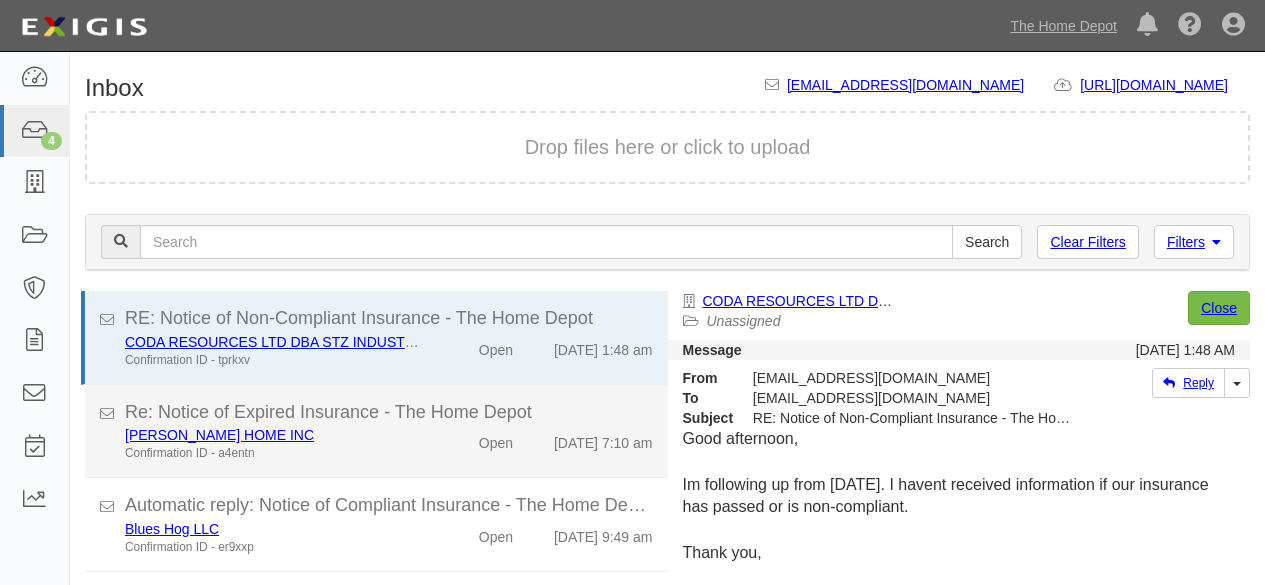 scroll, scrollTop: 0, scrollLeft: 0, axis: both 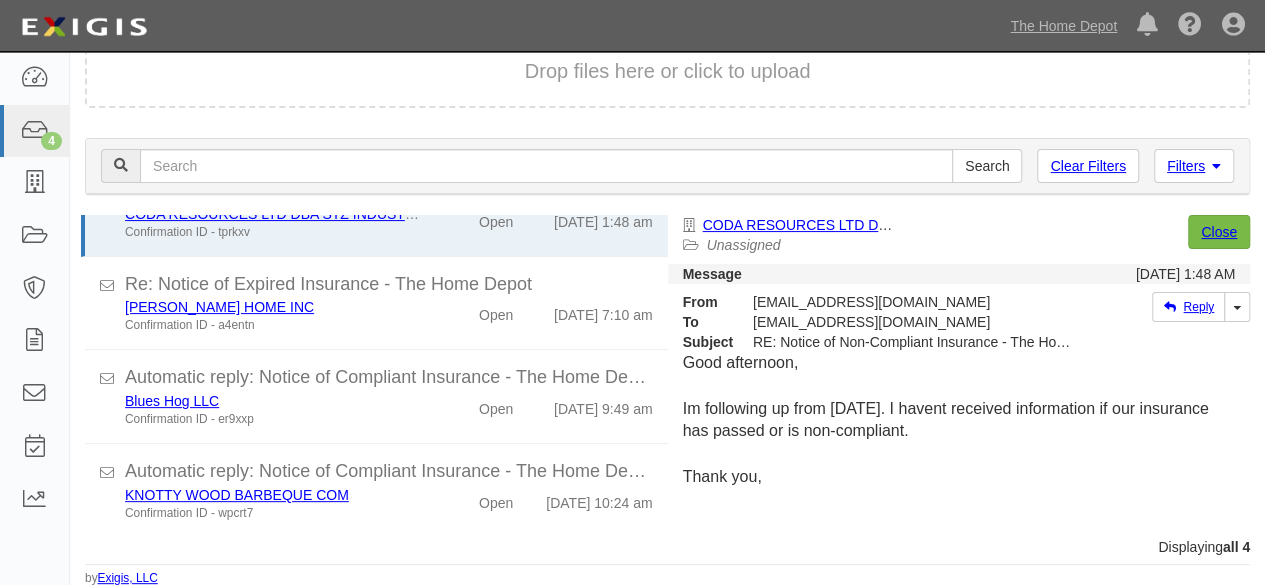click on "Filters Clear Filters Search Filters Document Status New Transcribed Date Received Party/Agreement Assignment Party Unassigned Agreement Unassigned Sort by Received
Name  Ascending     Ascending   Descending Ascending
Descending Task Assignment My Tasks Unassigned Tasks All Tasks Apply Filters Clear Filters" at bounding box center [667, 169] 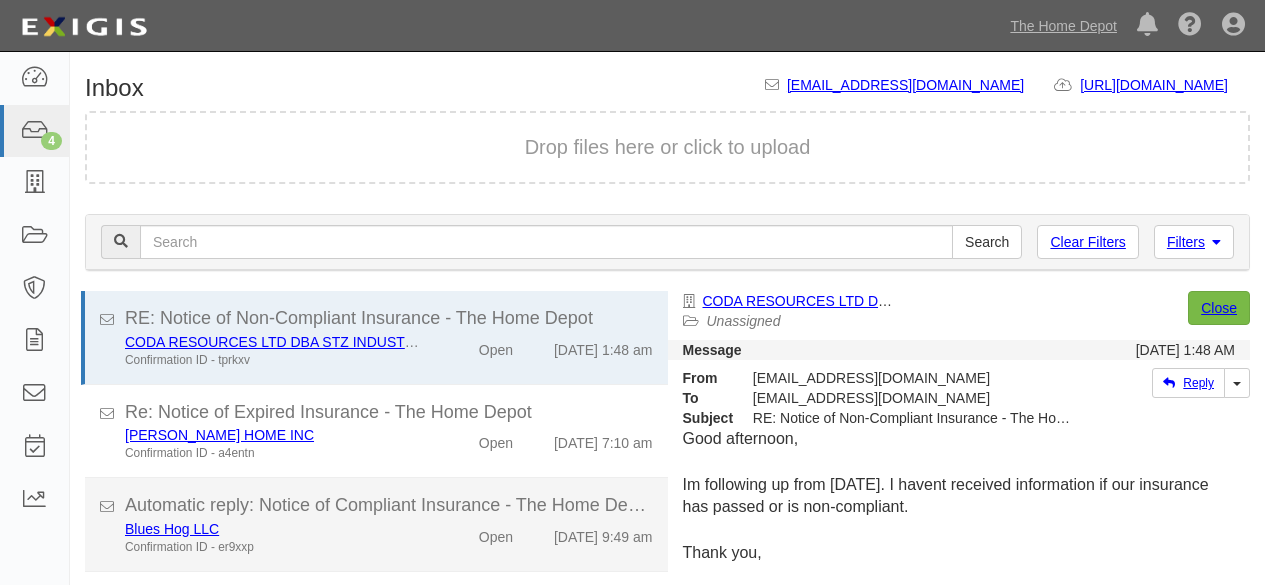 scroll, scrollTop: 76, scrollLeft: 0, axis: vertical 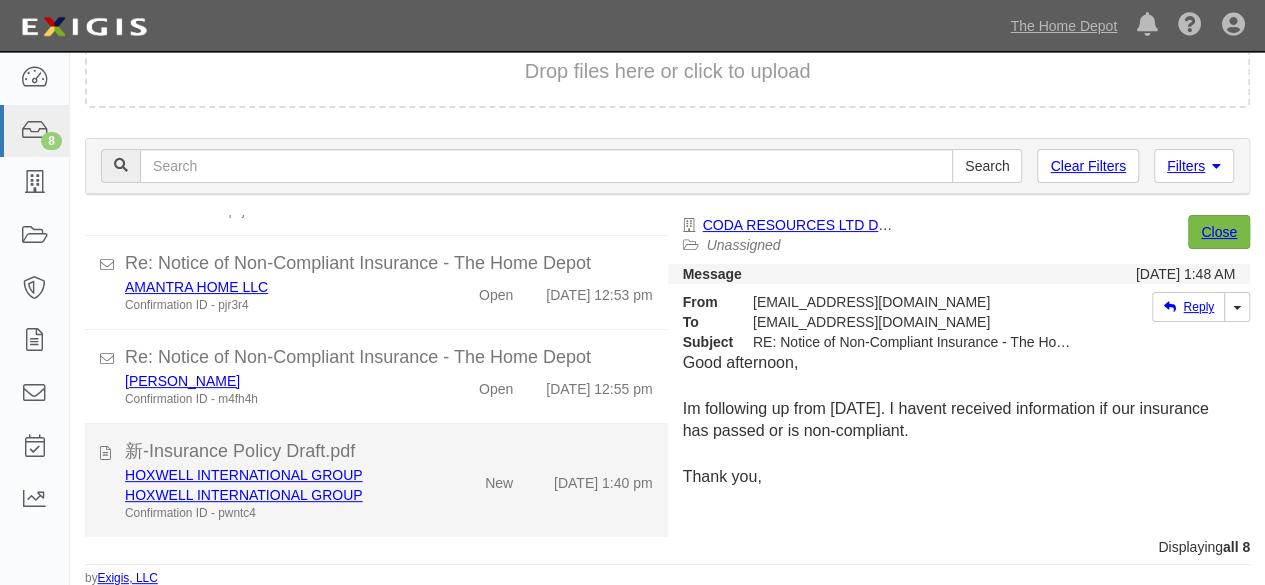 drag, startPoint x: 440, startPoint y: 490, endPoint x: 448, endPoint y: 477, distance: 15.264338 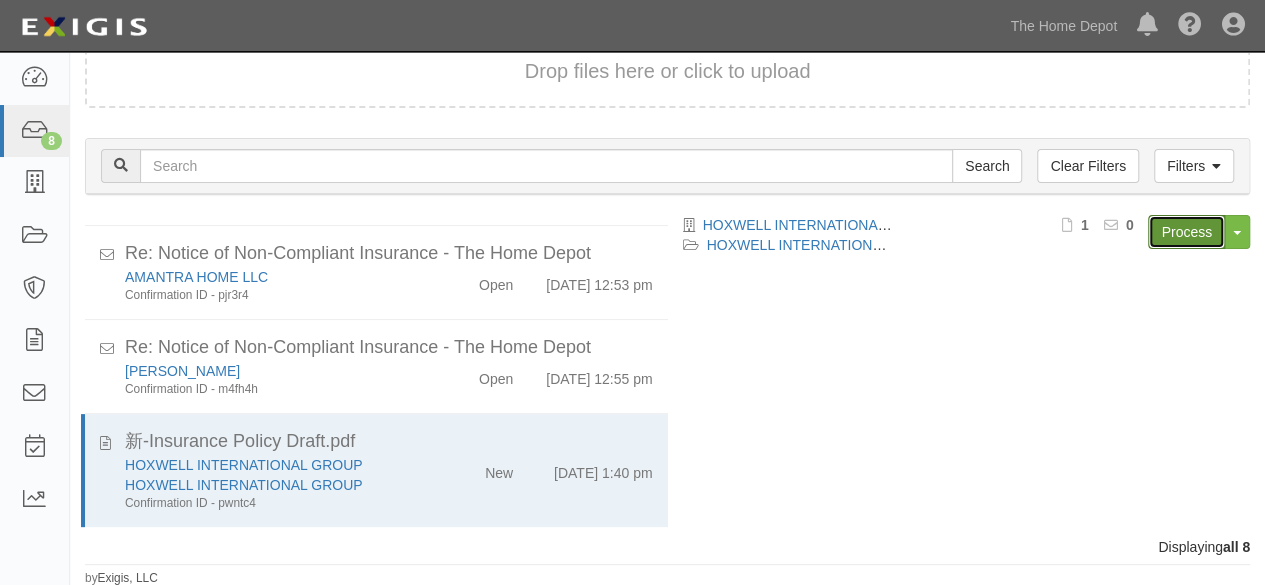 click on "Process" at bounding box center (1186, 232) 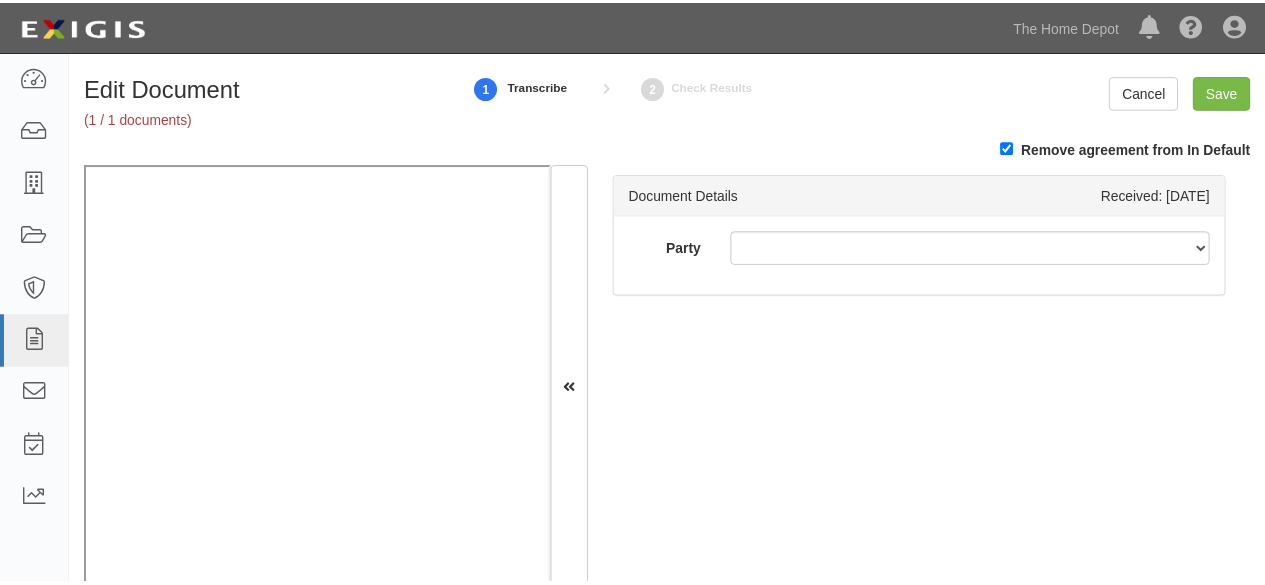 scroll, scrollTop: 0, scrollLeft: 0, axis: both 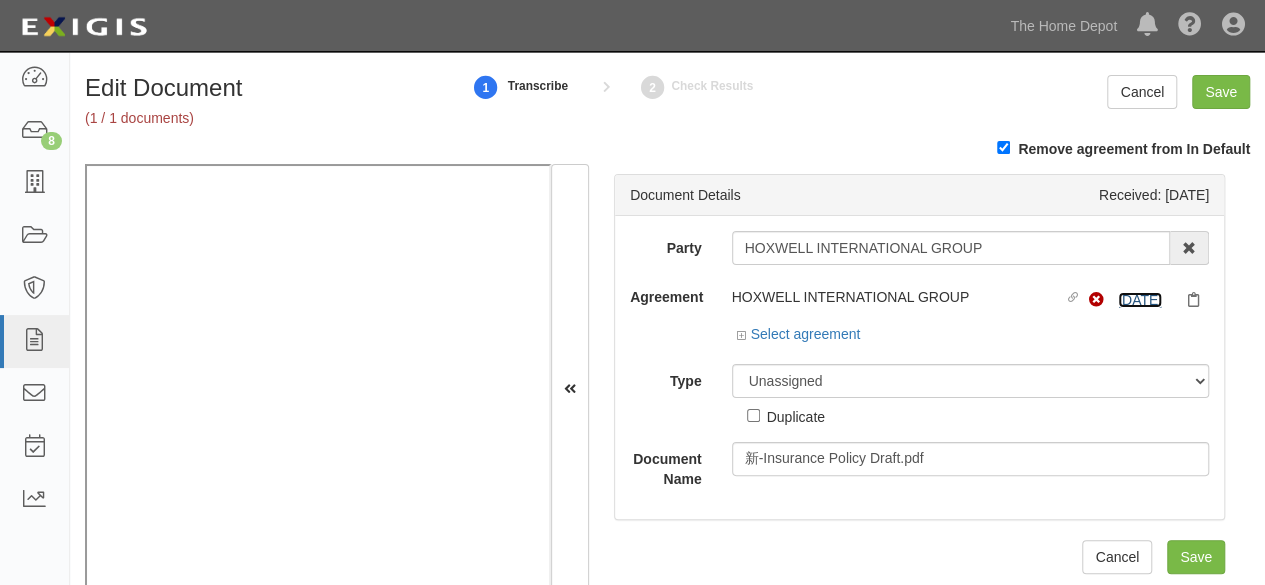 click on "5/16/26" at bounding box center [1140, 300] 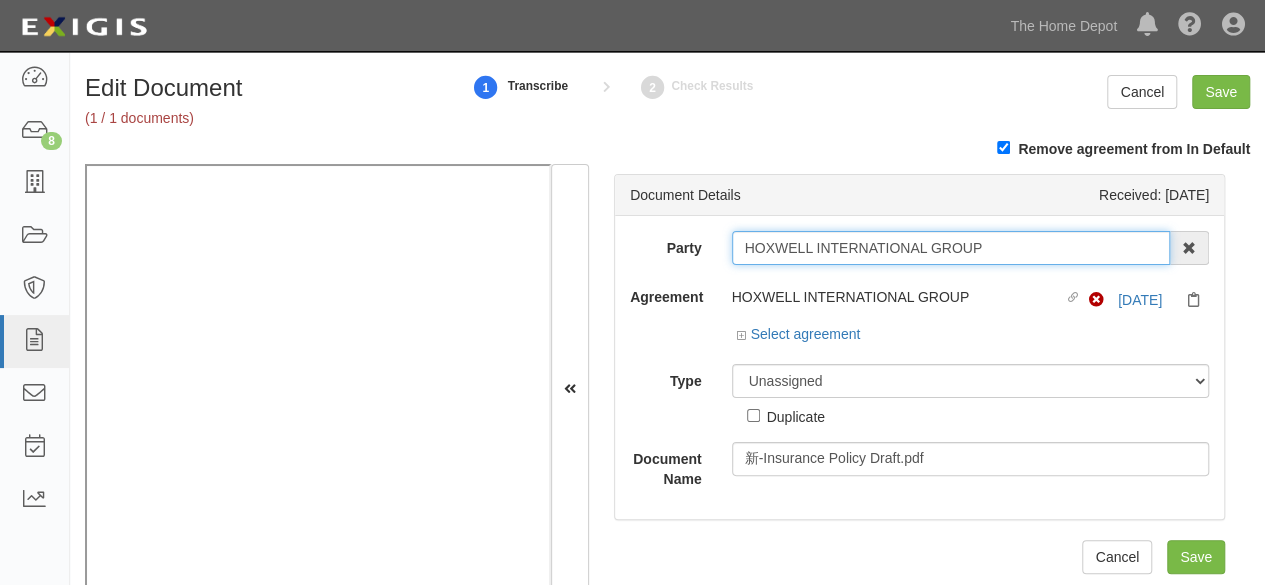 click on "HOXWELL INTERNATIONAL GROUP" at bounding box center (951, 248) 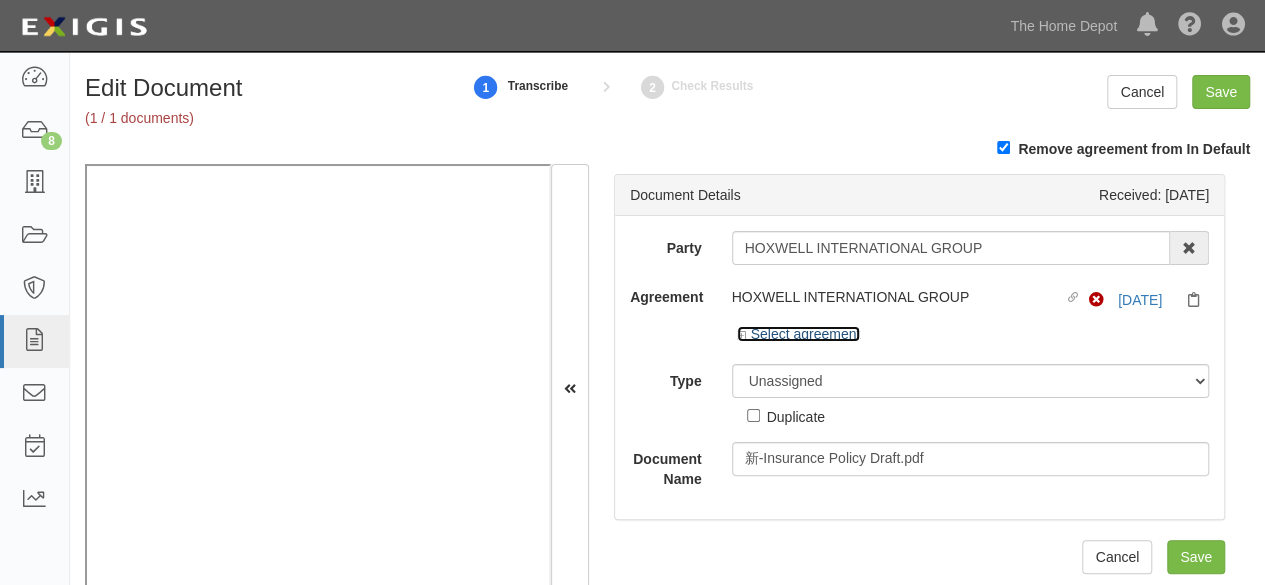 click on "Select agreement" at bounding box center [799, 334] 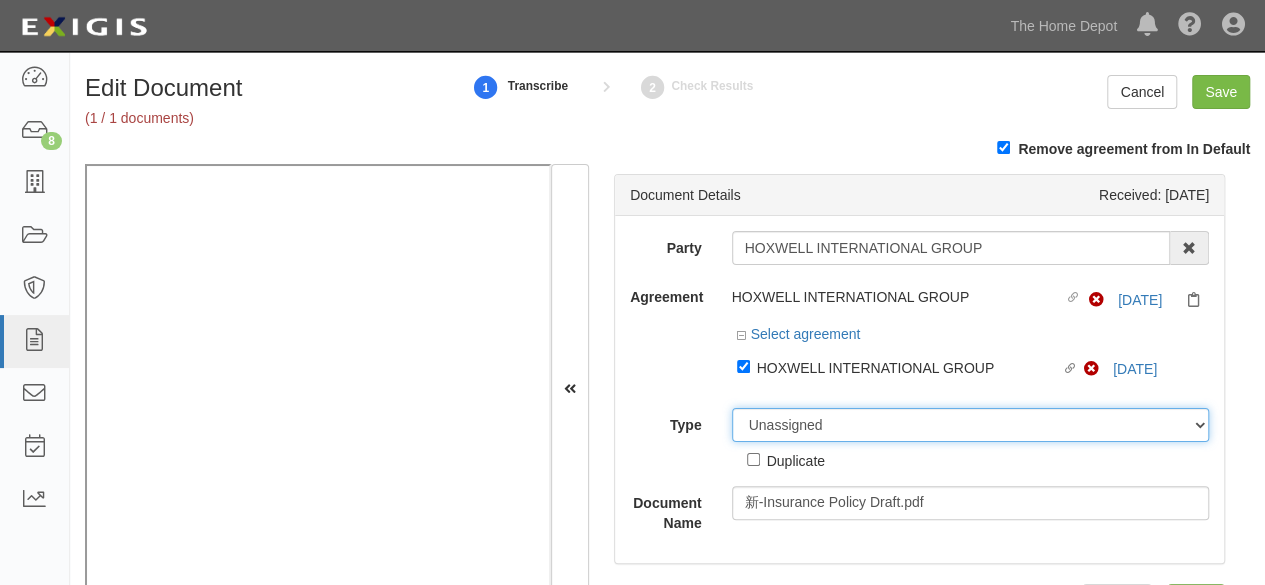 drag, startPoint x: 798, startPoint y: 426, endPoint x: 798, endPoint y: 409, distance: 17 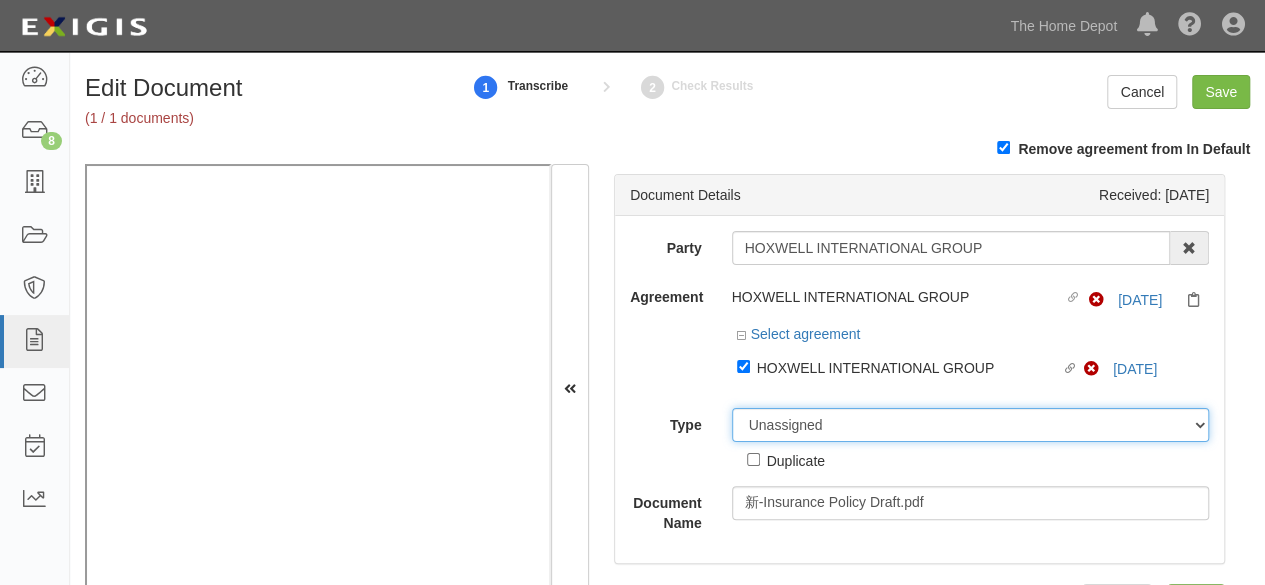 click on "Unassigned
Binder
Cancellation Notice
Certificate
Contract
Endorsement
Insurance Policy
Junk
Other Document
Policy Declarations
Reinstatement Notice
Requirements
Waiver Request" at bounding box center [971, 425] 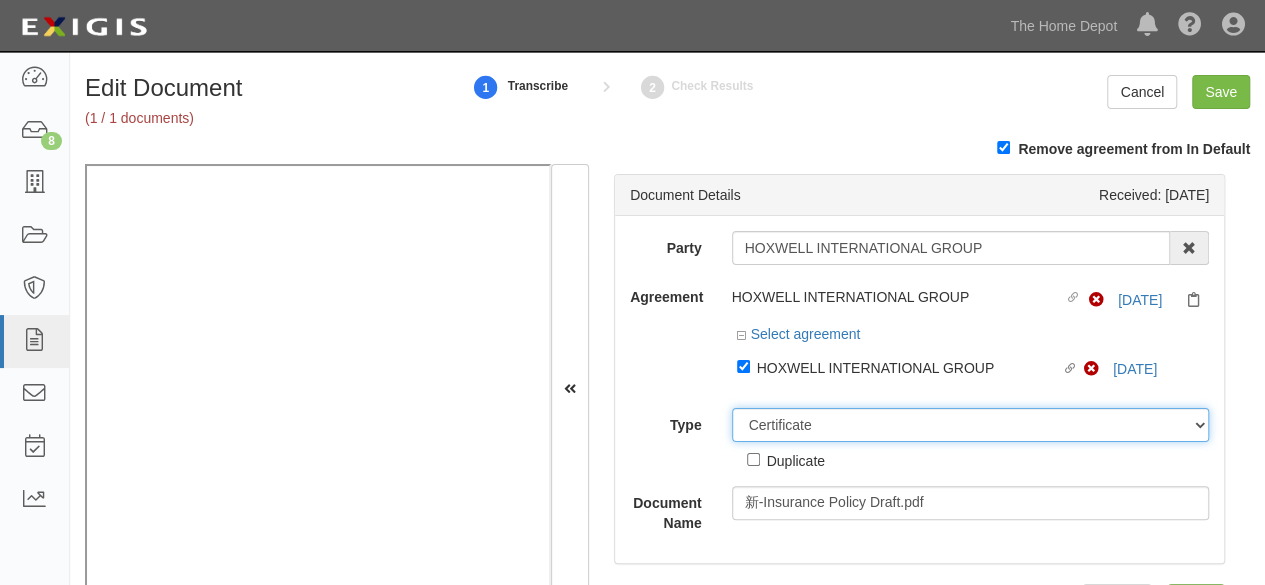 click on "Unassigned
Binder
Cancellation Notice
Certificate
Contract
Endorsement
Insurance Policy
Junk
Other Document
Policy Declarations
Reinstatement Notice
Requirements
Waiver Request" at bounding box center [971, 425] 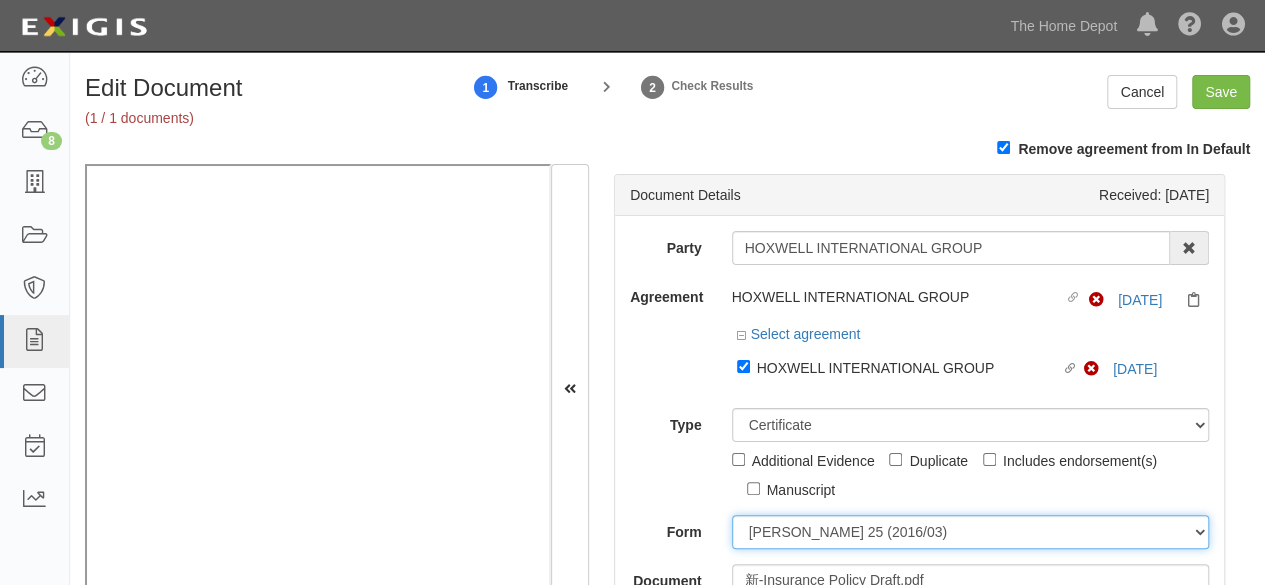 click on "ACORD 25 (2016/03)
ACORD 101
ACORD 855 NY (2014/05)
General" at bounding box center (971, 532) 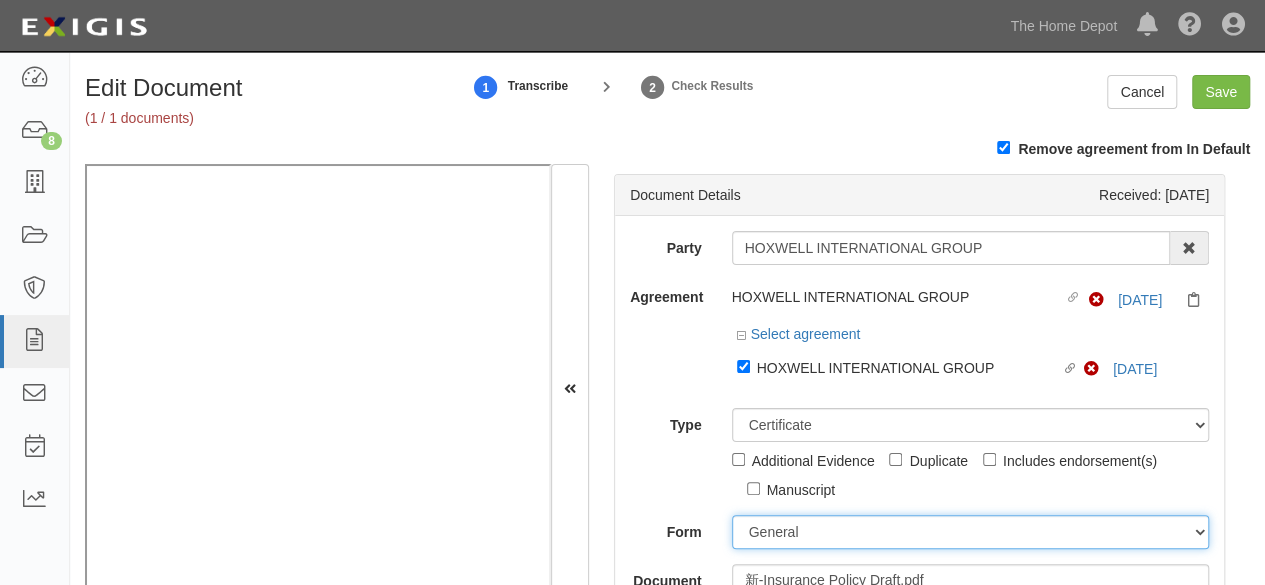 click on "ACORD 25 (2016/03)
ACORD 101
ACORD 855 NY (2014/05)
General" at bounding box center (971, 532) 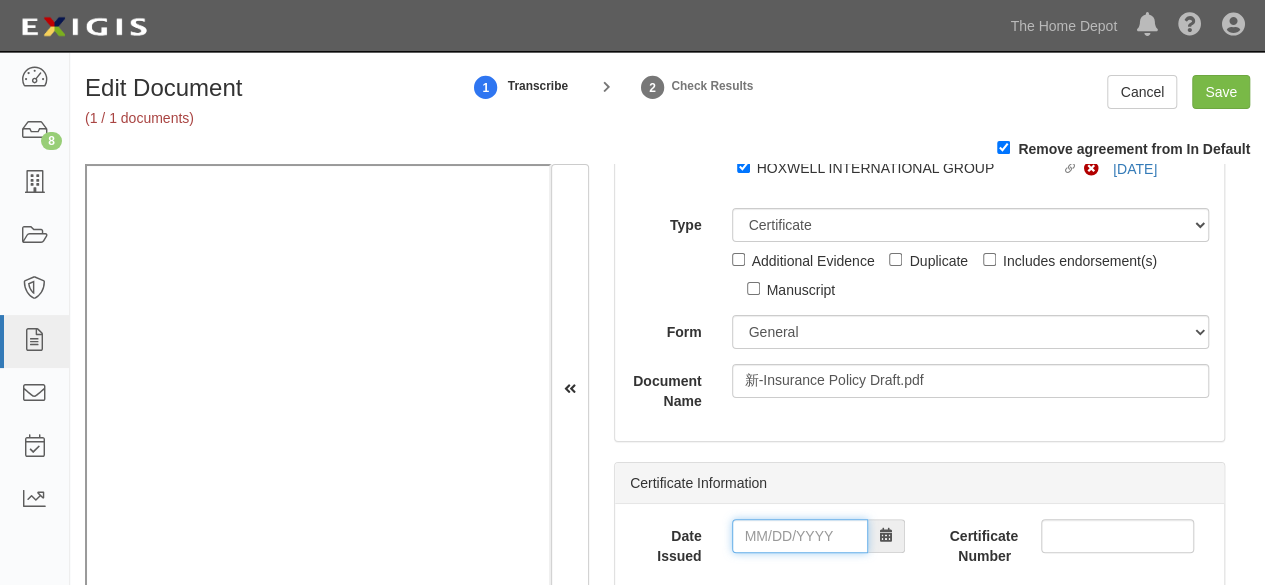 click on "Date Issued" at bounding box center (800, 536) 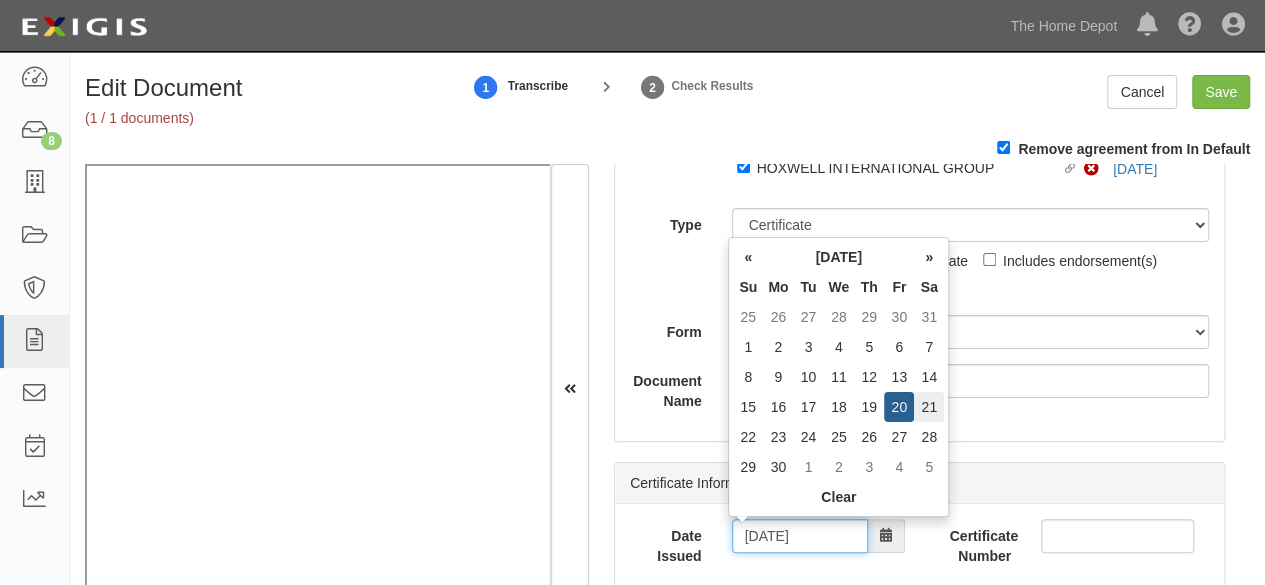 type on "06/21/2025" 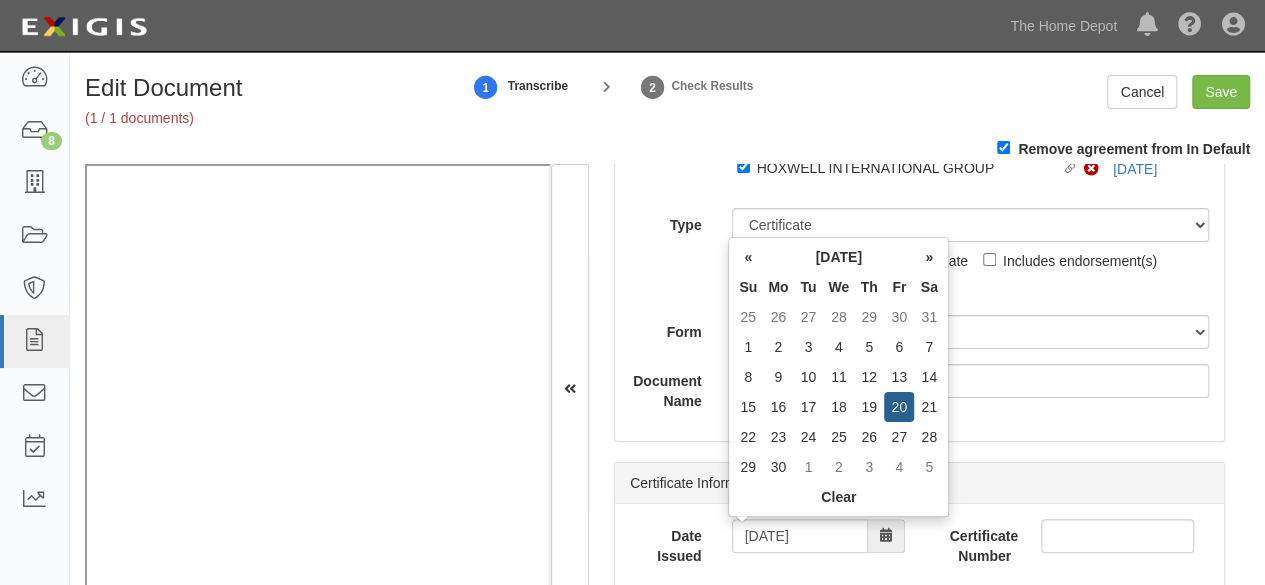click on "21" at bounding box center [929, 407] 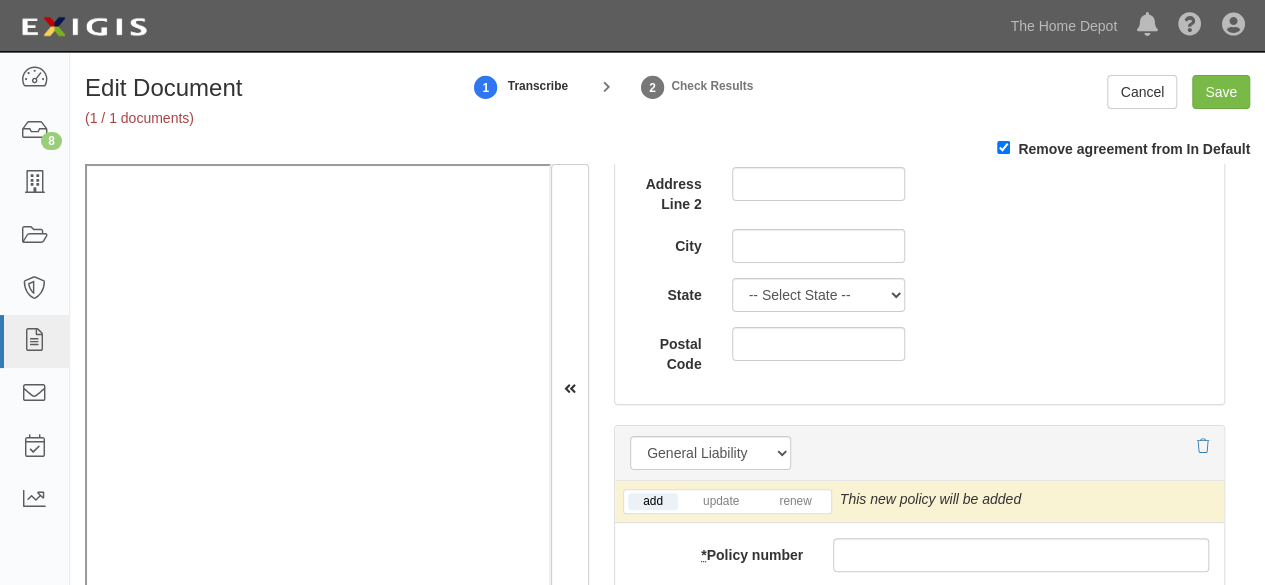 scroll, scrollTop: 1500, scrollLeft: 0, axis: vertical 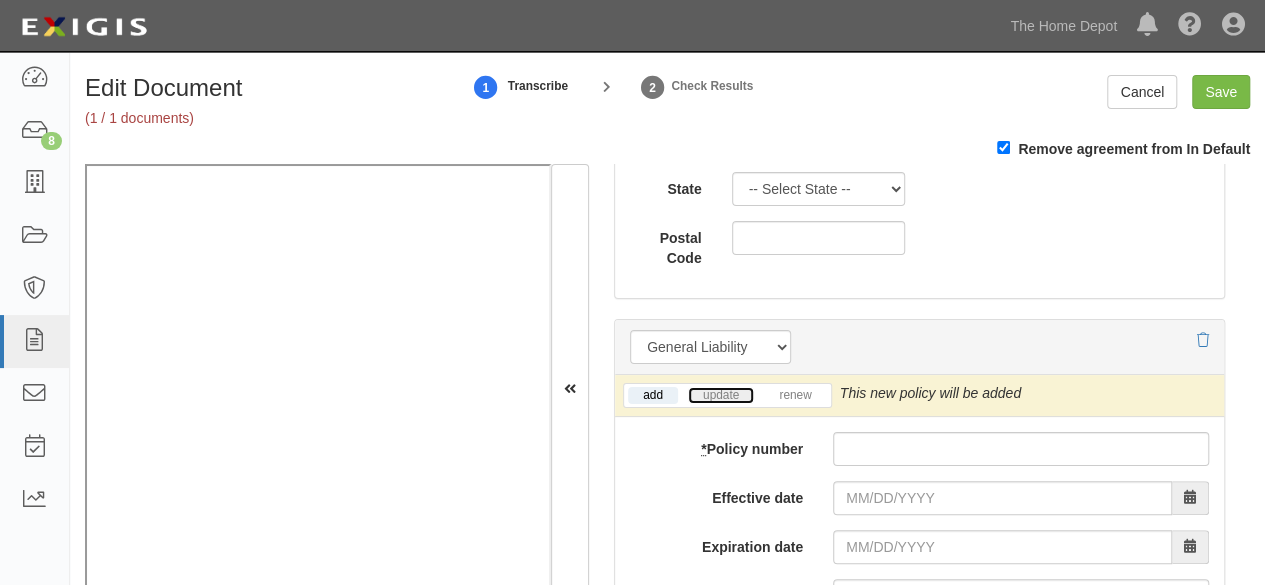 click on "update" at bounding box center (721, 395) 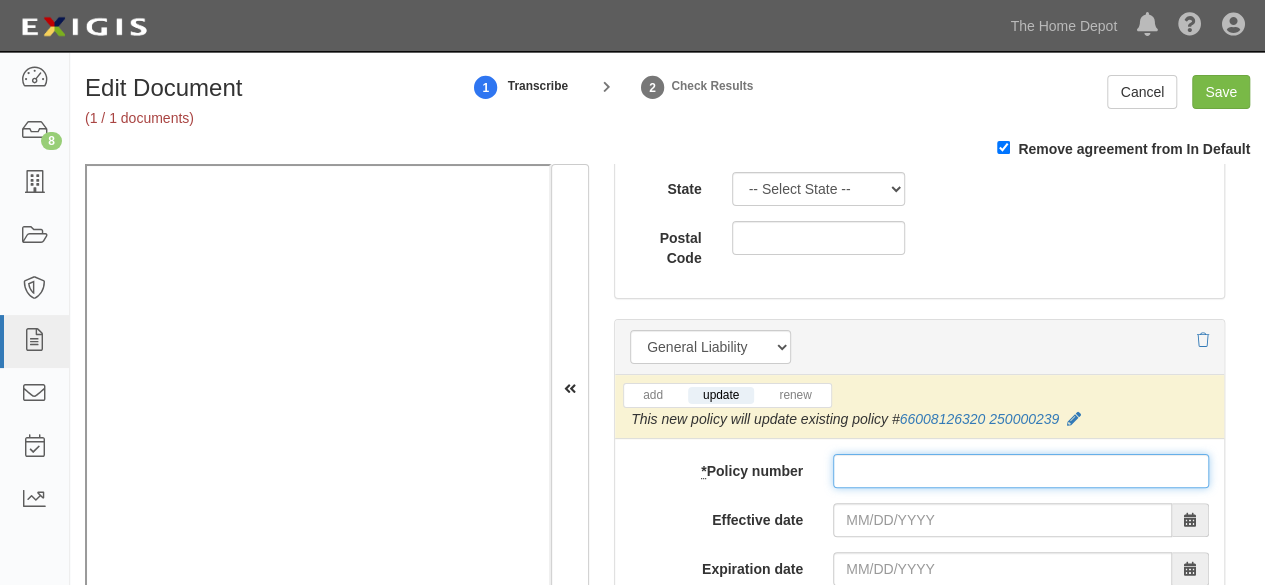 click on "*  Policy number" at bounding box center (1021, 471) 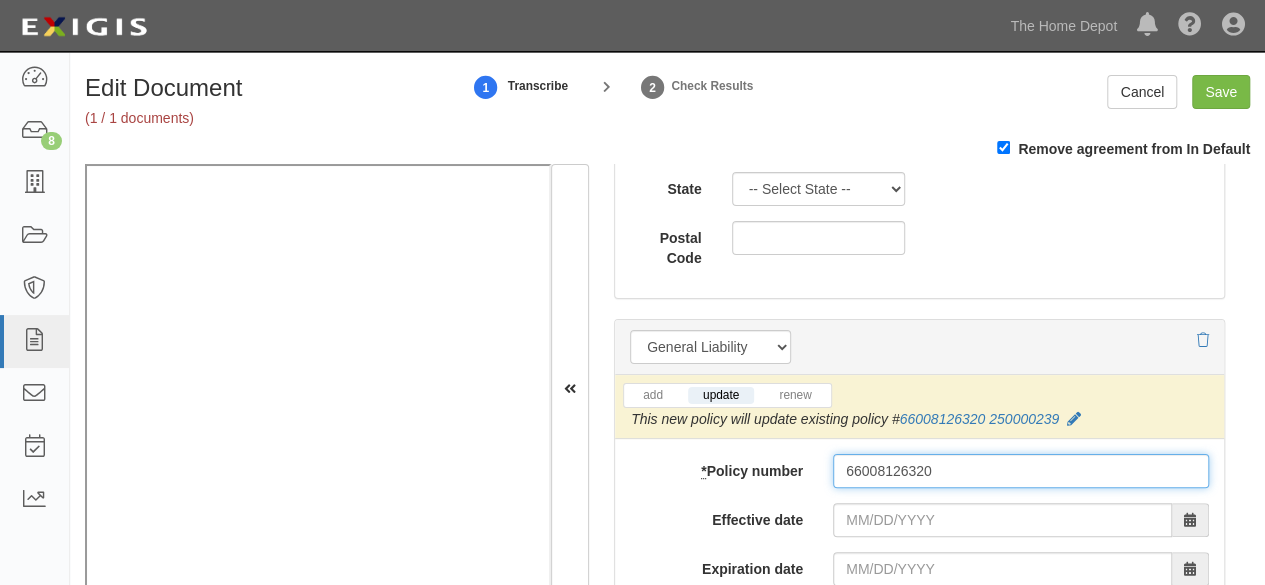 click on "66008126320" at bounding box center (1021, 471) 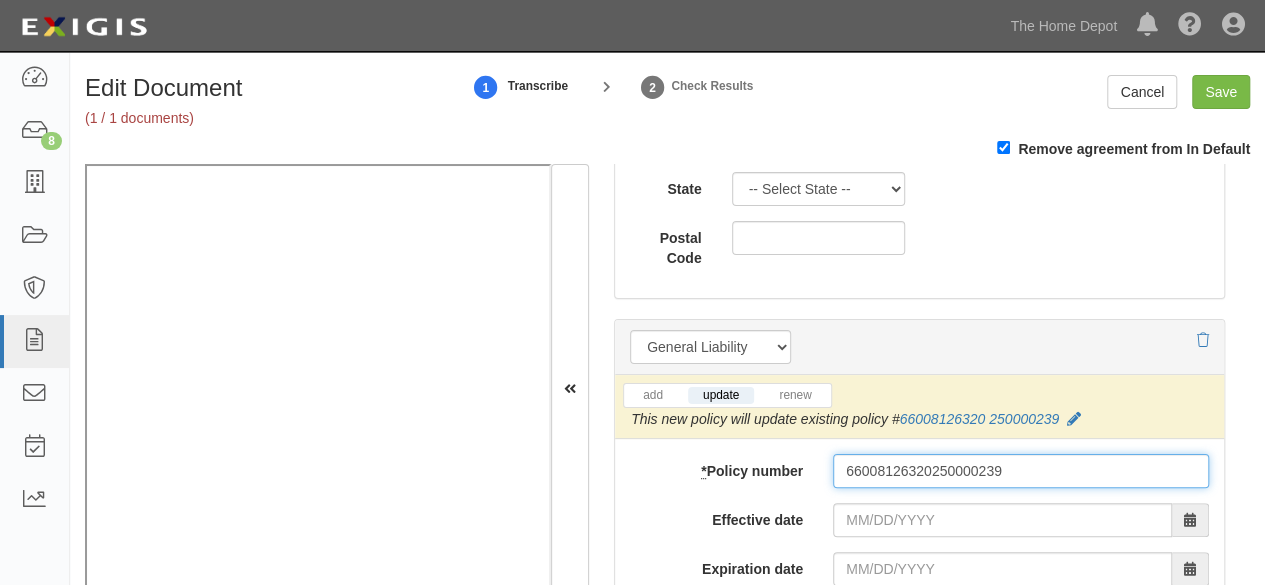 type on "66008126320250000239" 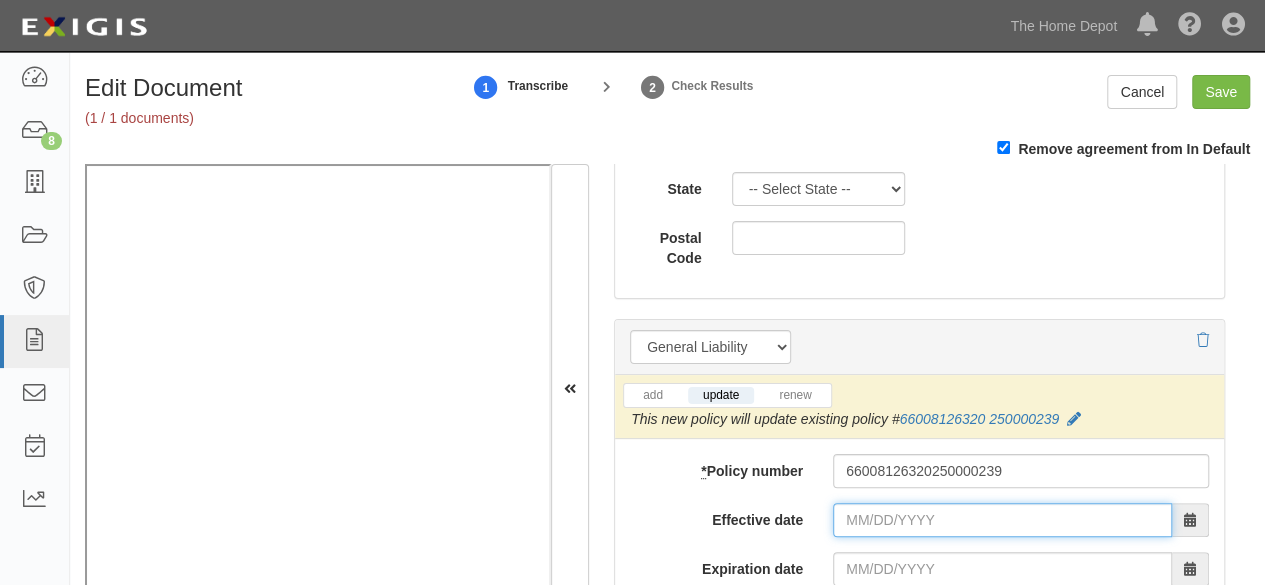 click on "Effective date" at bounding box center (1002, 520) 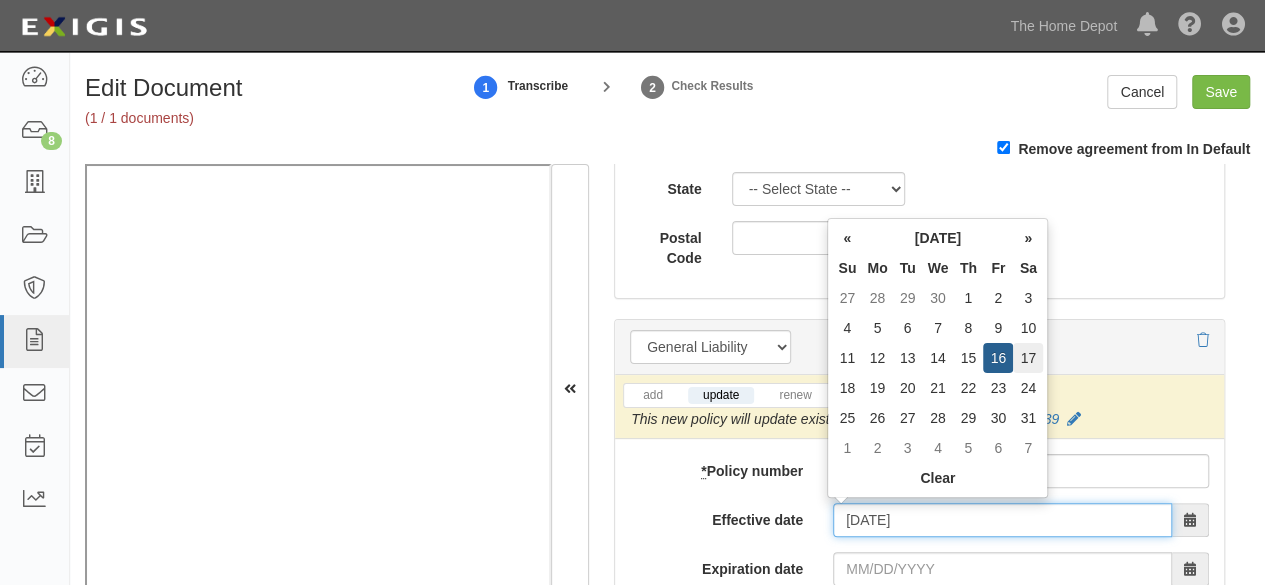 type on "05/17/2025" 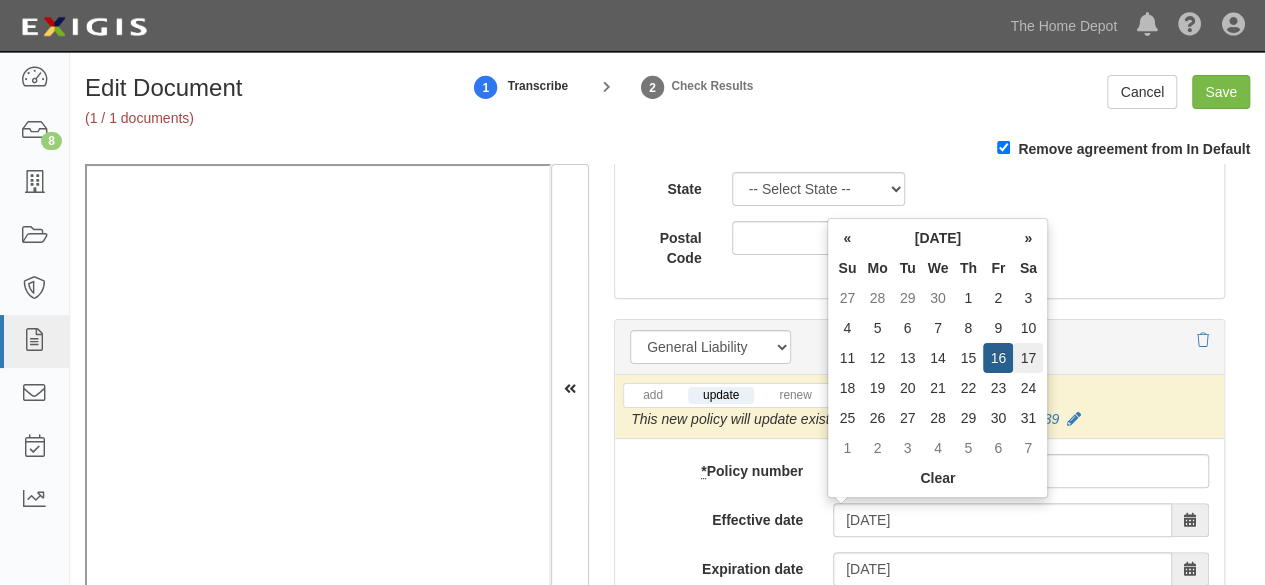 click on "17" at bounding box center [1028, 358] 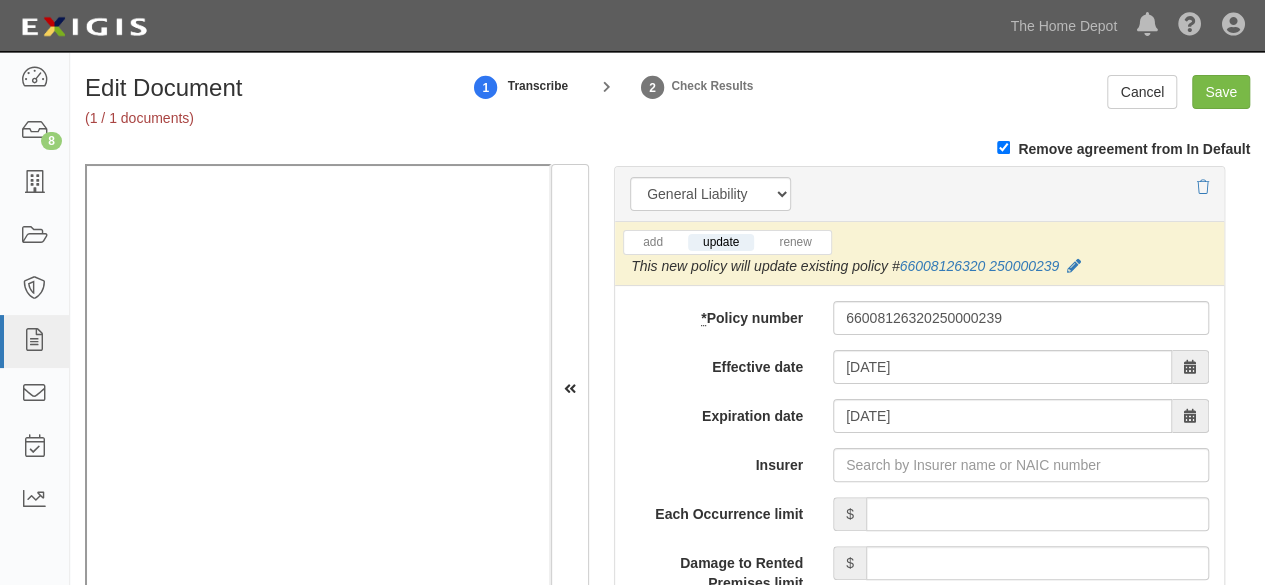 scroll, scrollTop: 1700, scrollLeft: 0, axis: vertical 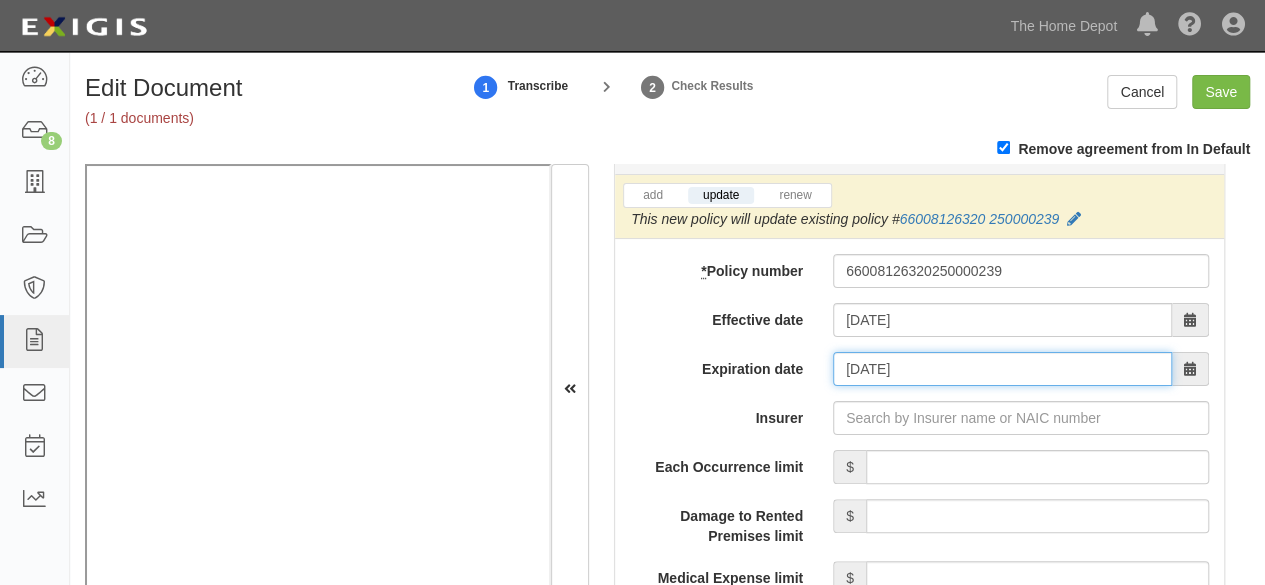 click on "05/17/2026" at bounding box center [1002, 369] 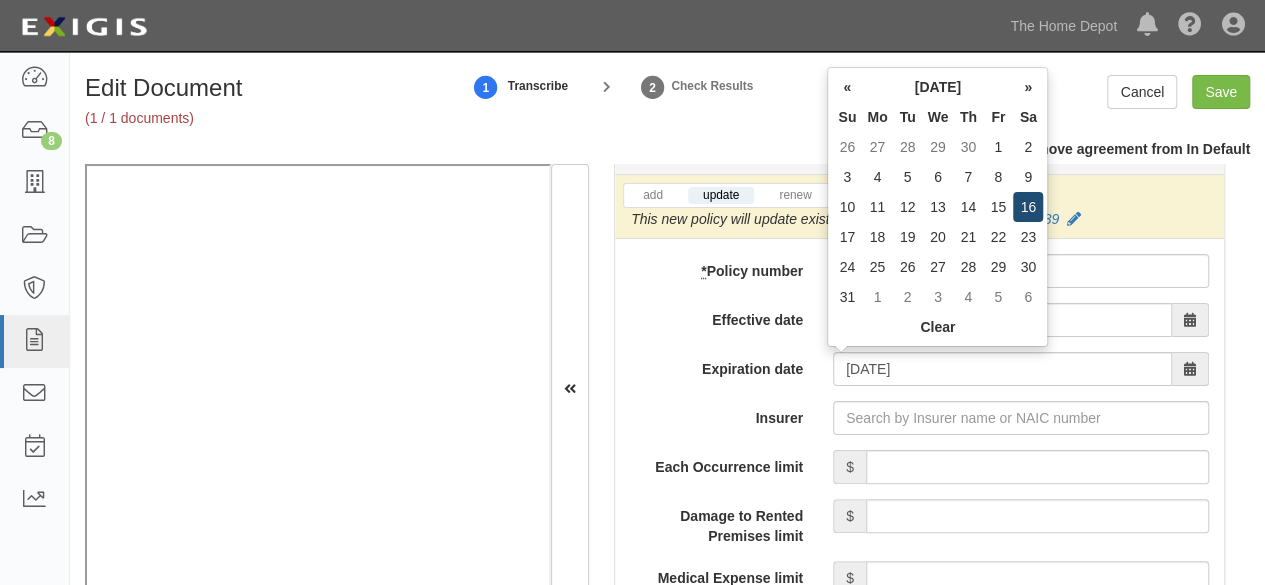 click on "16" at bounding box center [1028, 207] 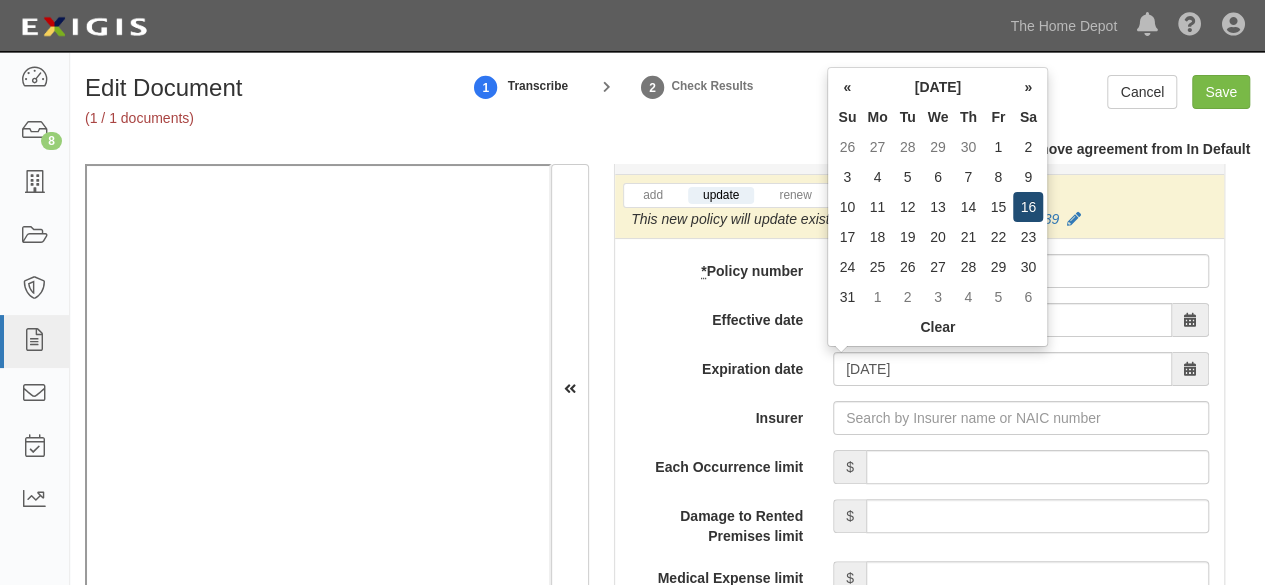 type on "05/16/2026" 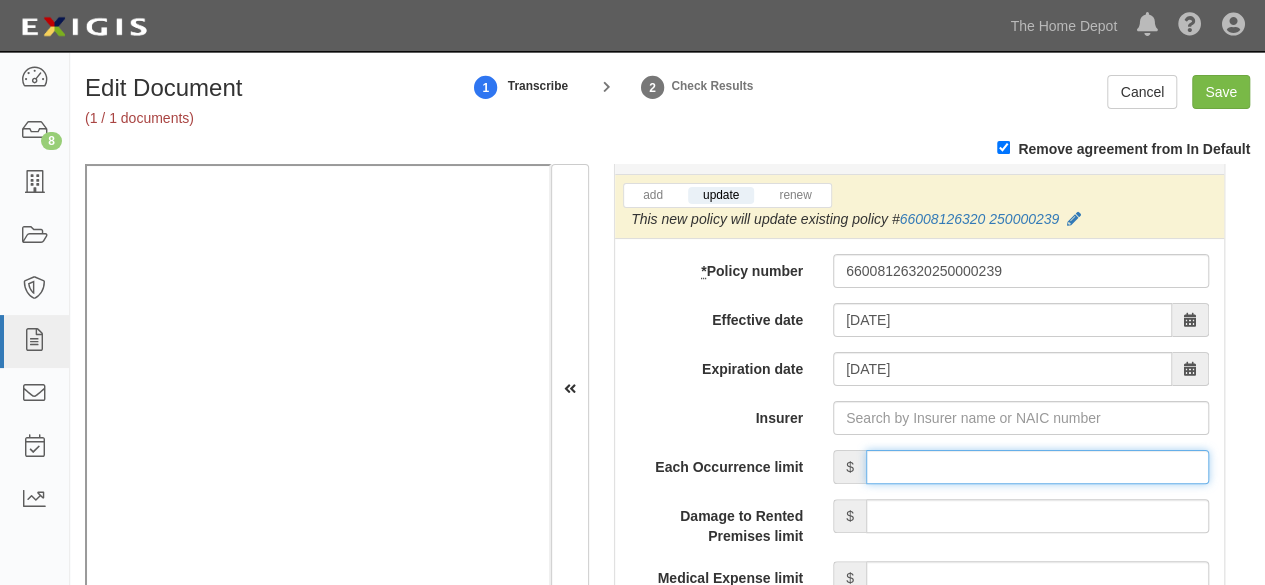 click on "Each Occurrence limit" at bounding box center [1037, 467] 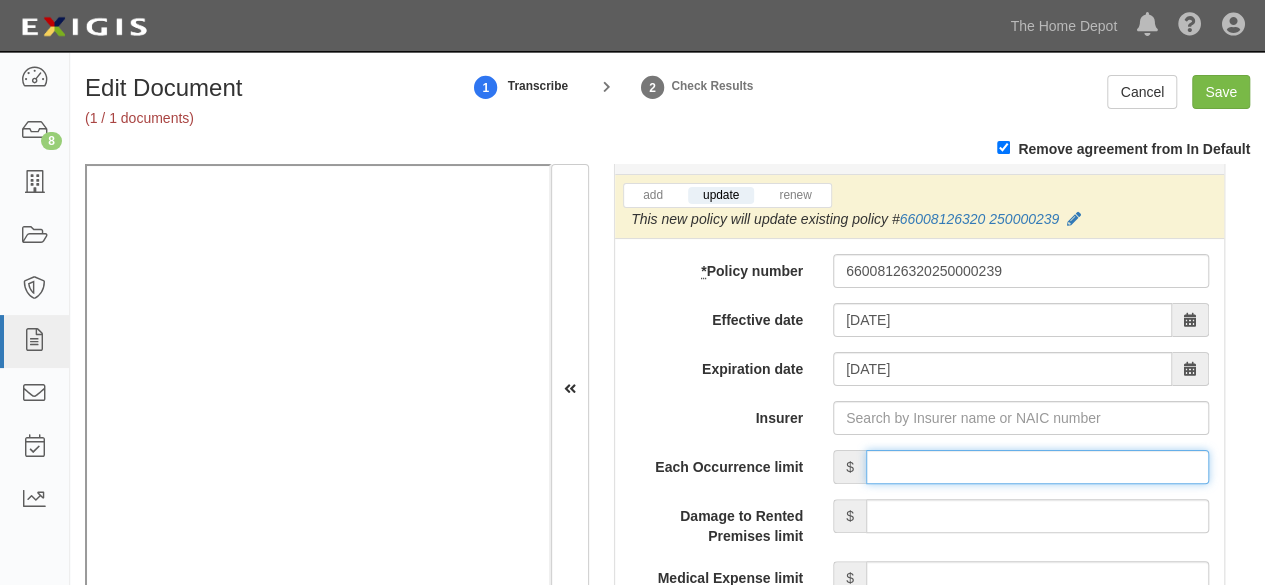 type on "8,000,000" 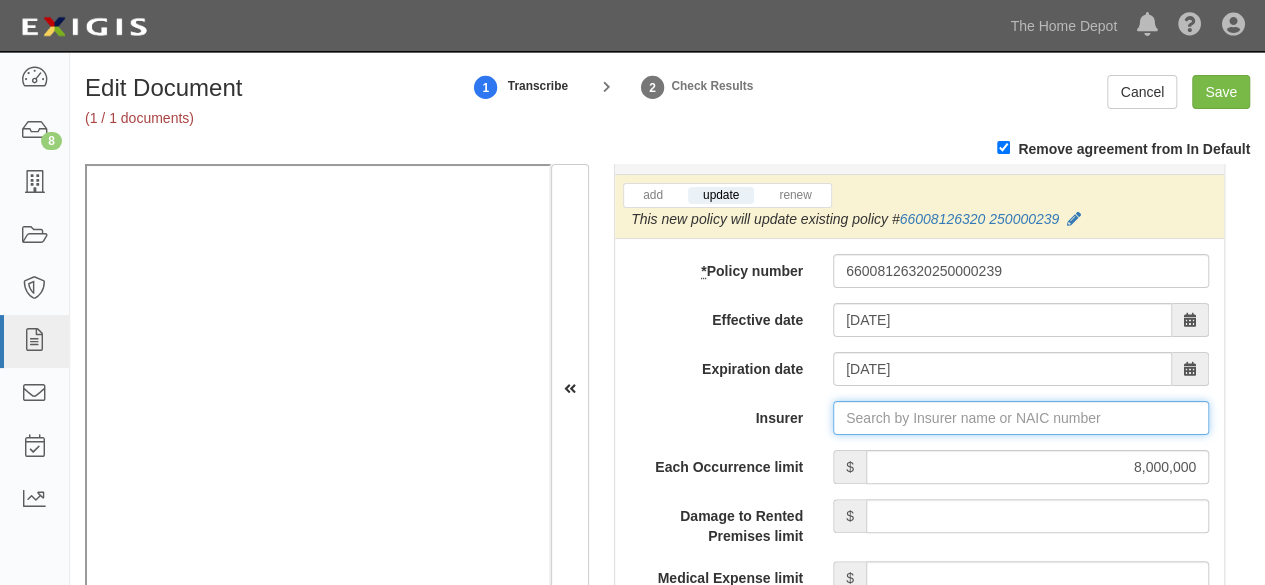 click on "Insurer" at bounding box center (1021, 418) 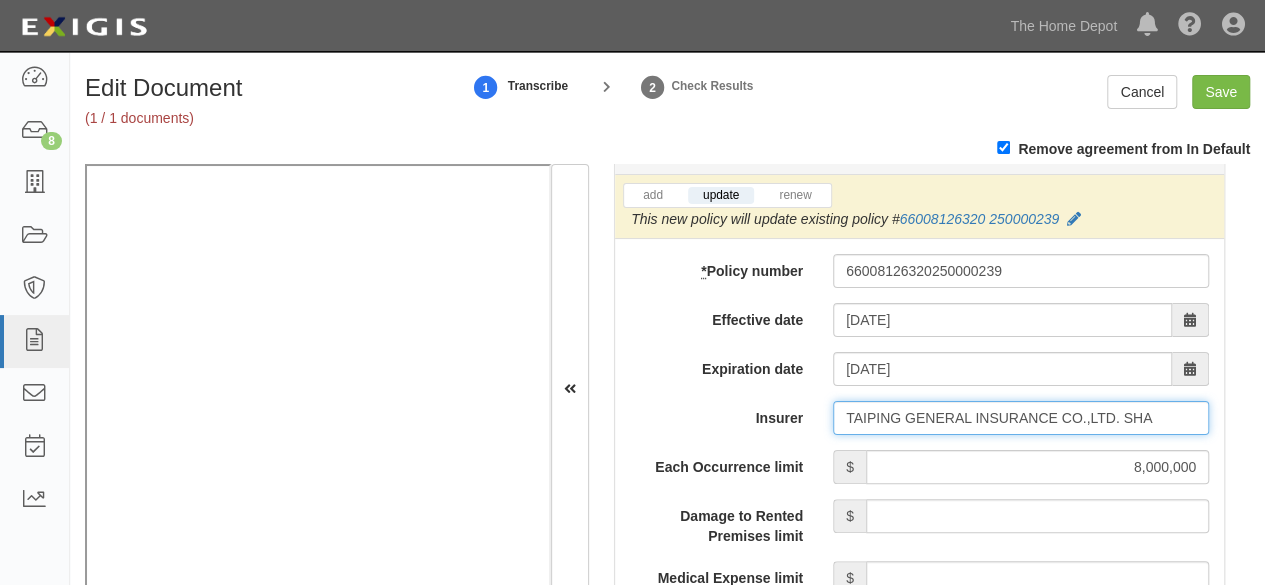 scroll, scrollTop: 0, scrollLeft: 0, axis: both 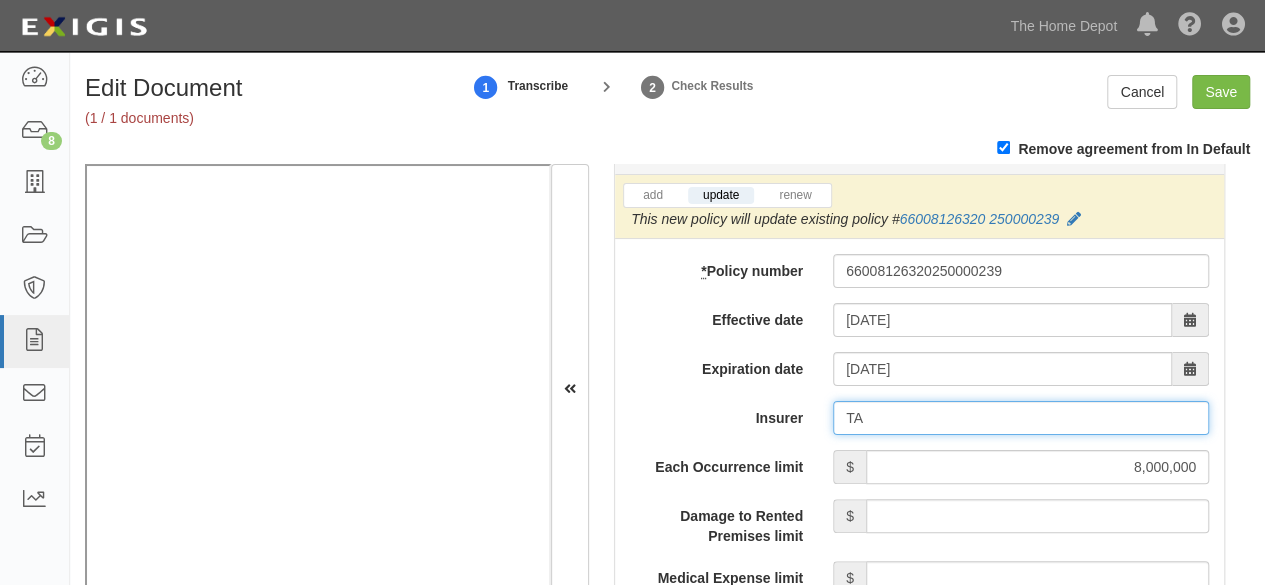type on "T" 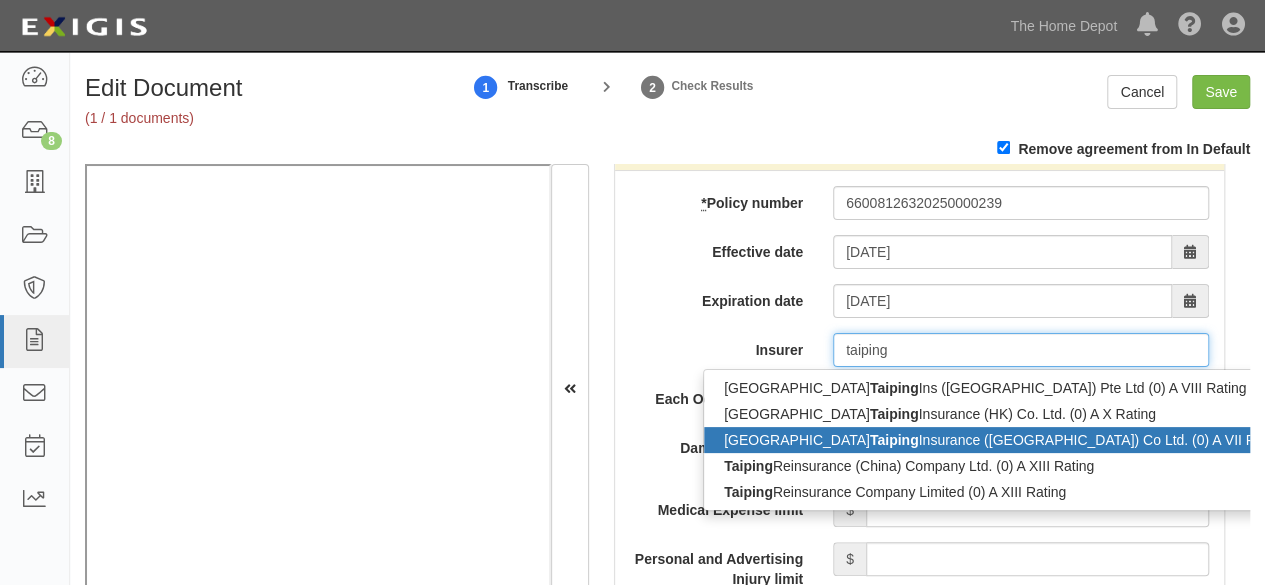 scroll, scrollTop: 1800, scrollLeft: 0, axis: vertical 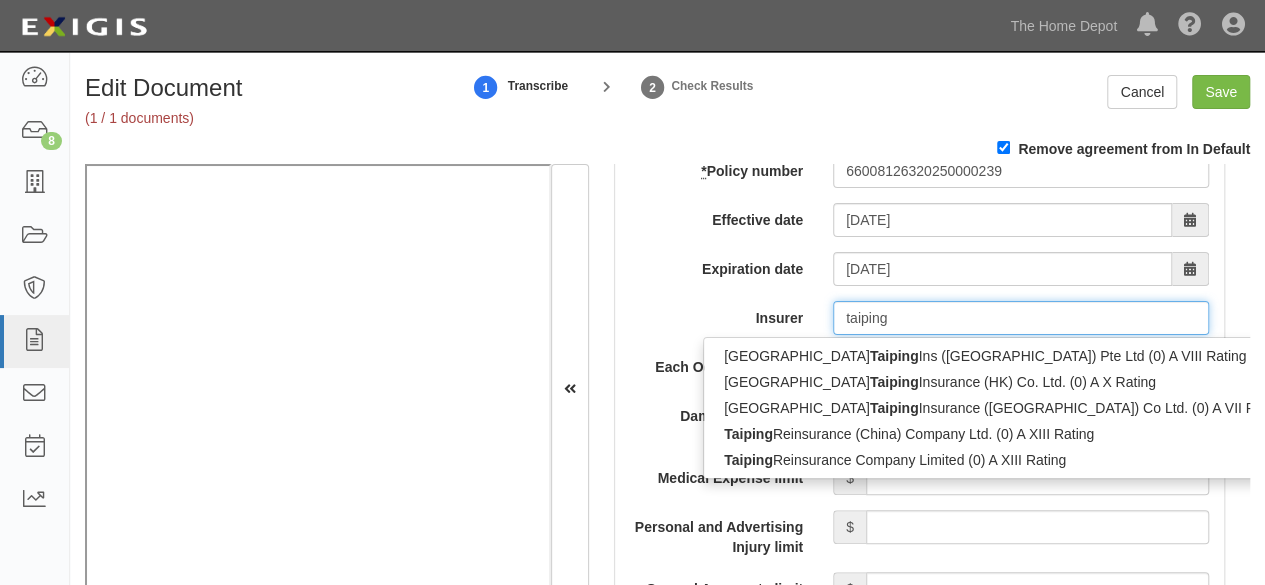 type on "taiping" 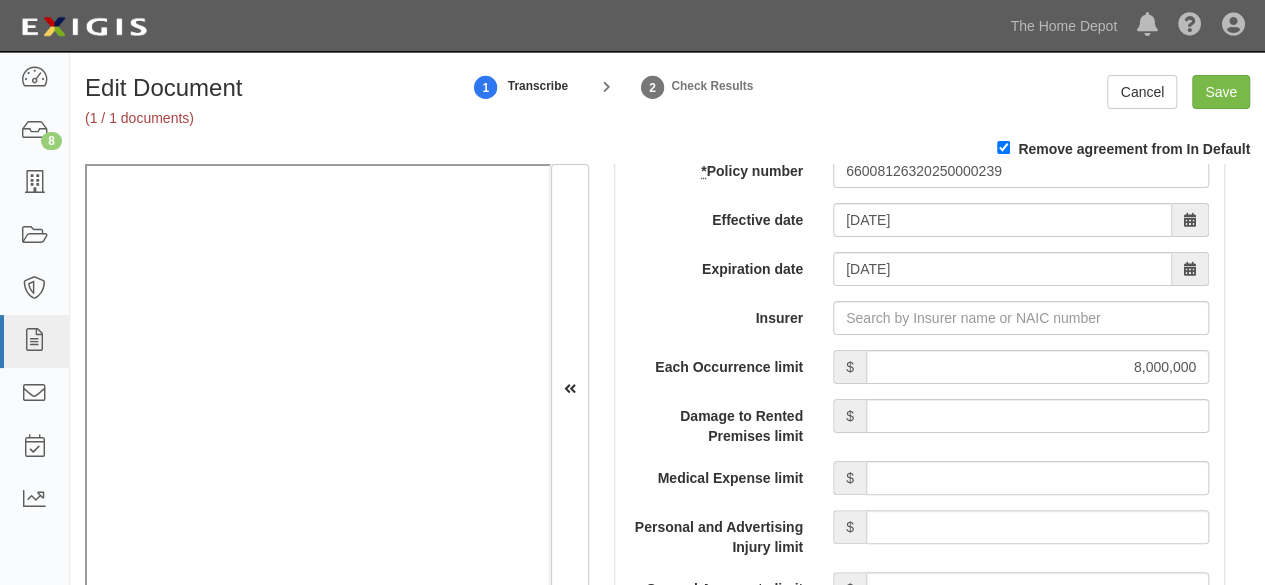 drag, startPoint x: 707, startPoint y: 310, endPoint x: 1083, endPoint y: 399, distance: 386.3897 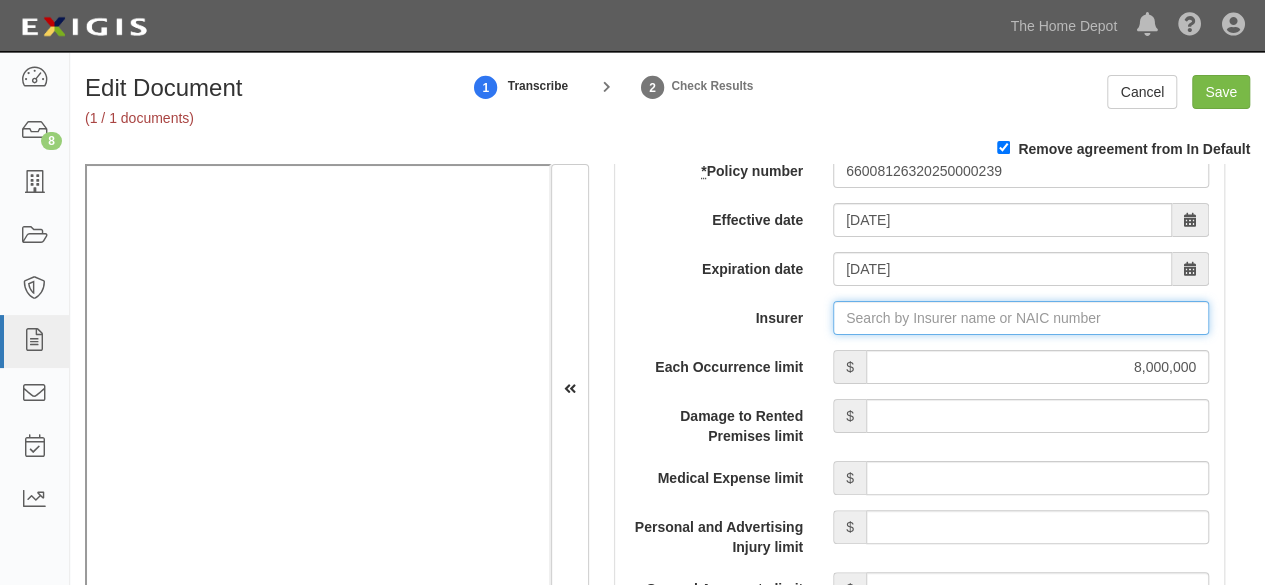 click on "Insurer" at bounding box center (1021, 318) 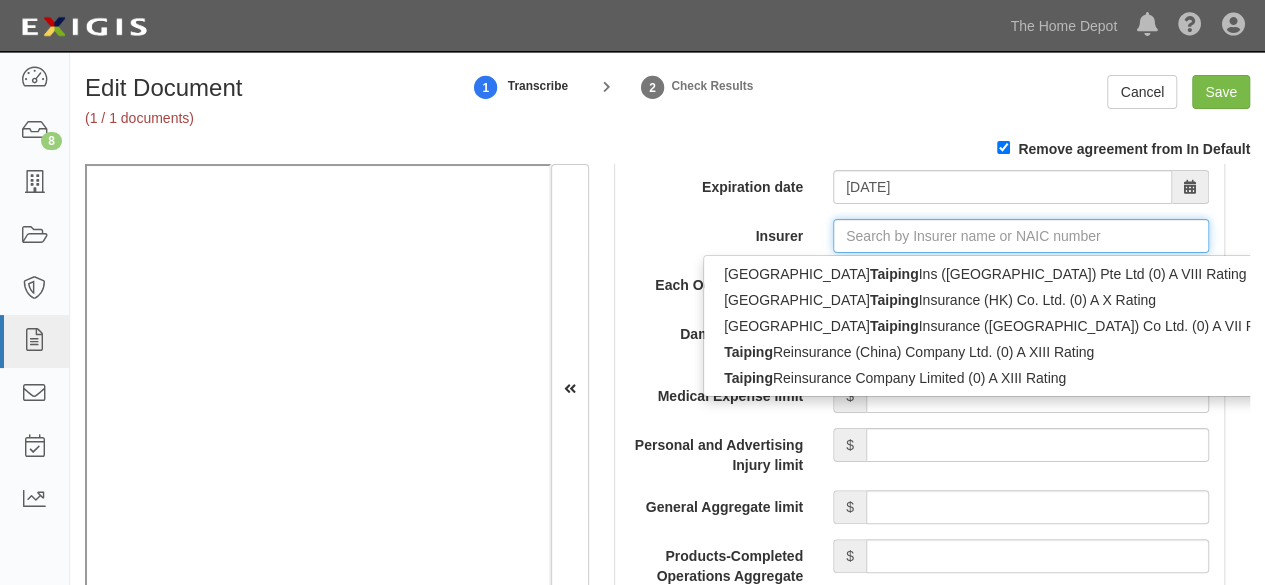 scroll, scrollTop: 2000, scrollLeft: 0, axis: vertical 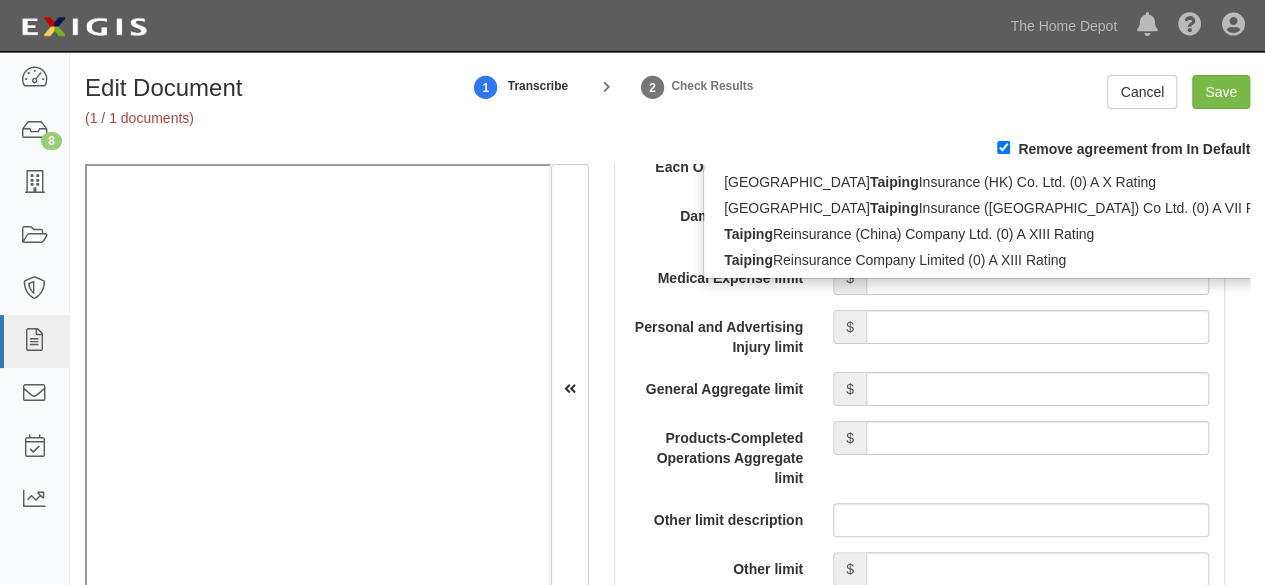 type 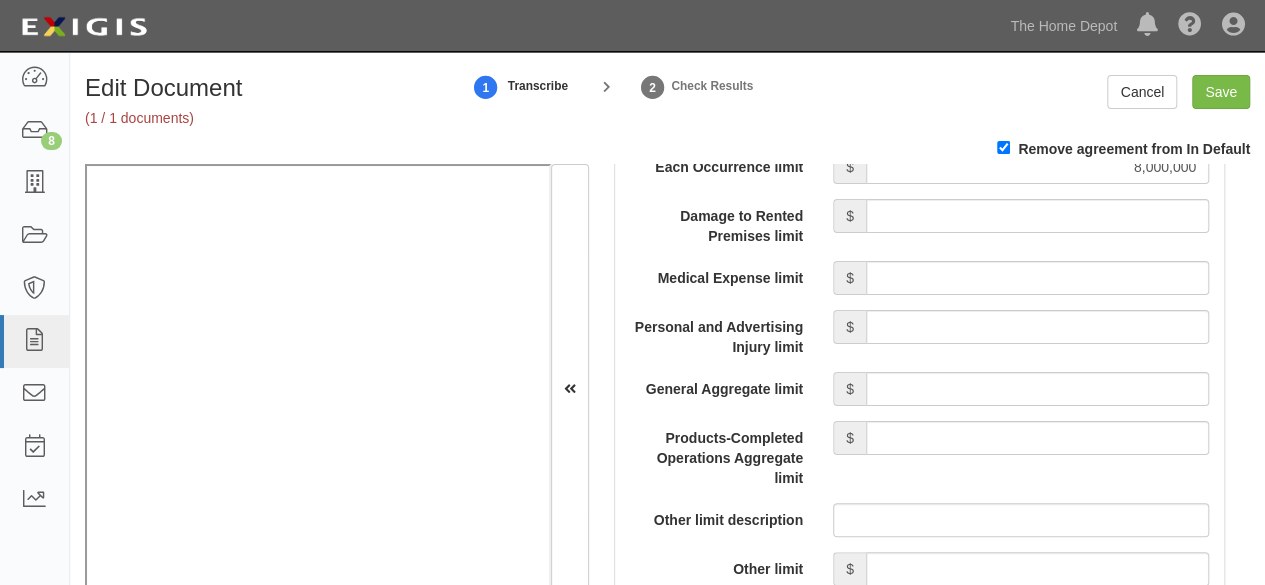 drag, startPoint x: 642, startPoint y: 417, endPoint x: 804, endPoint y: 397, distance: 163.2299 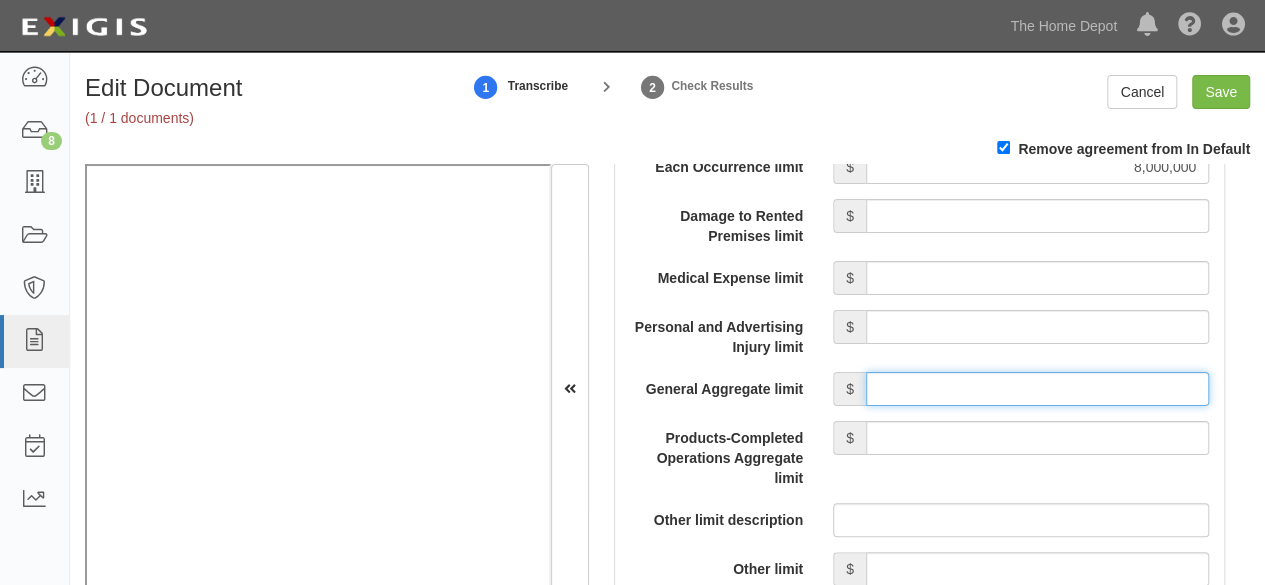 drag, startPoint x: 943, startPoint y: 379, endPoint x: 954, endPoint y: 369, distance: 14.866069 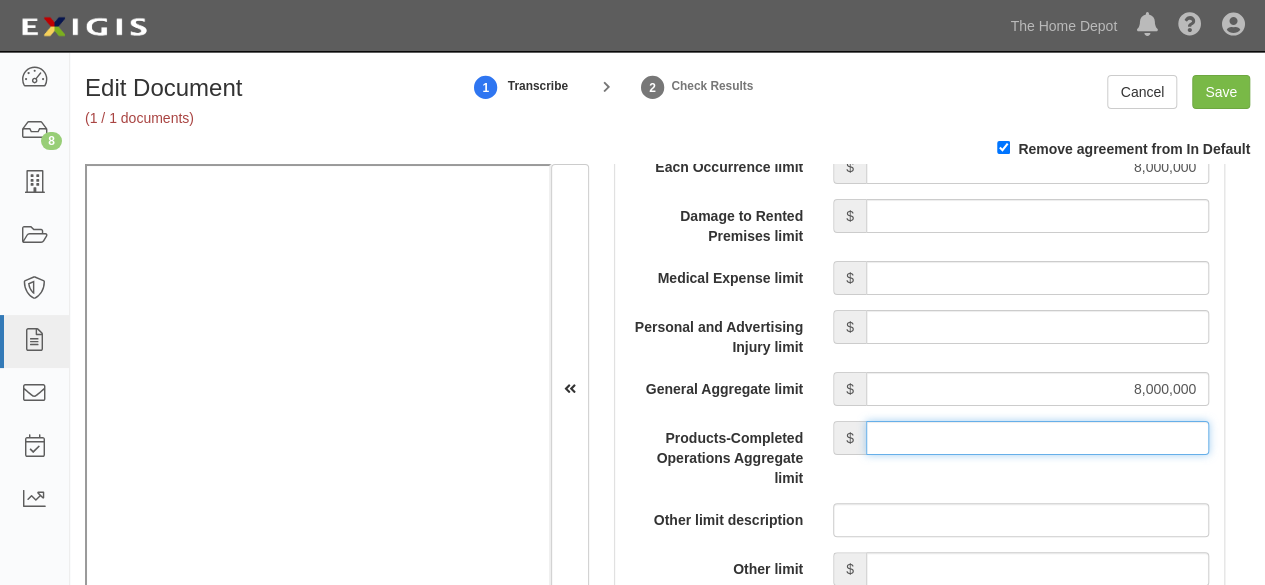 click on "Products-Completed Operations Aggregate limit" at bounding box center (1037, 438) 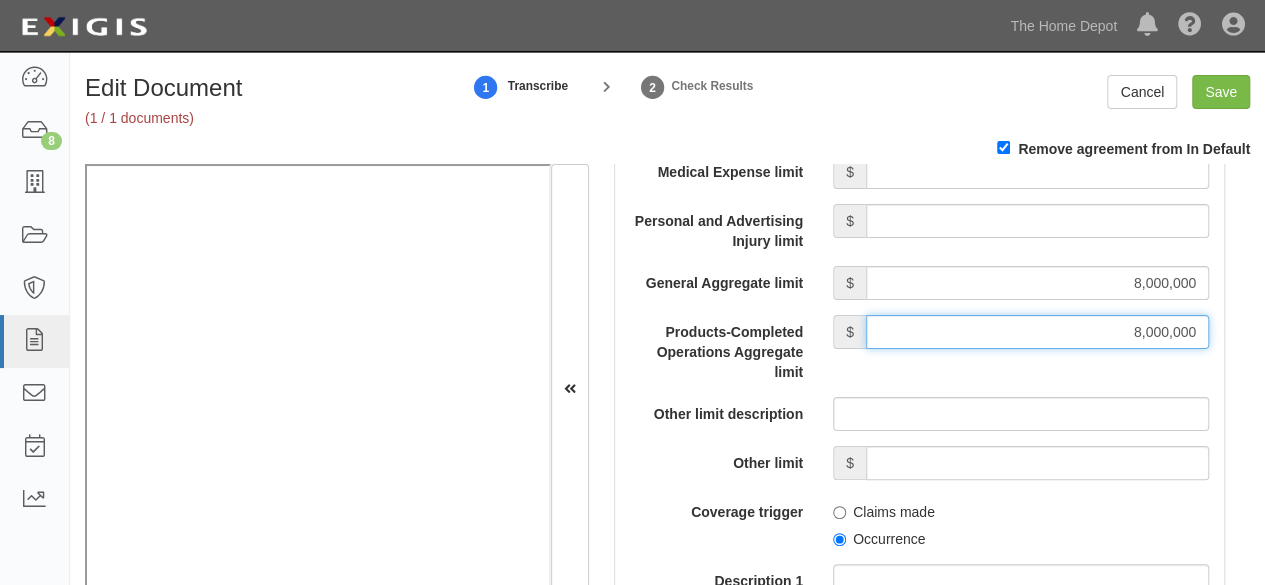 scroll, scrollTop: 2300, scrollLeft: 0, axis: vertical 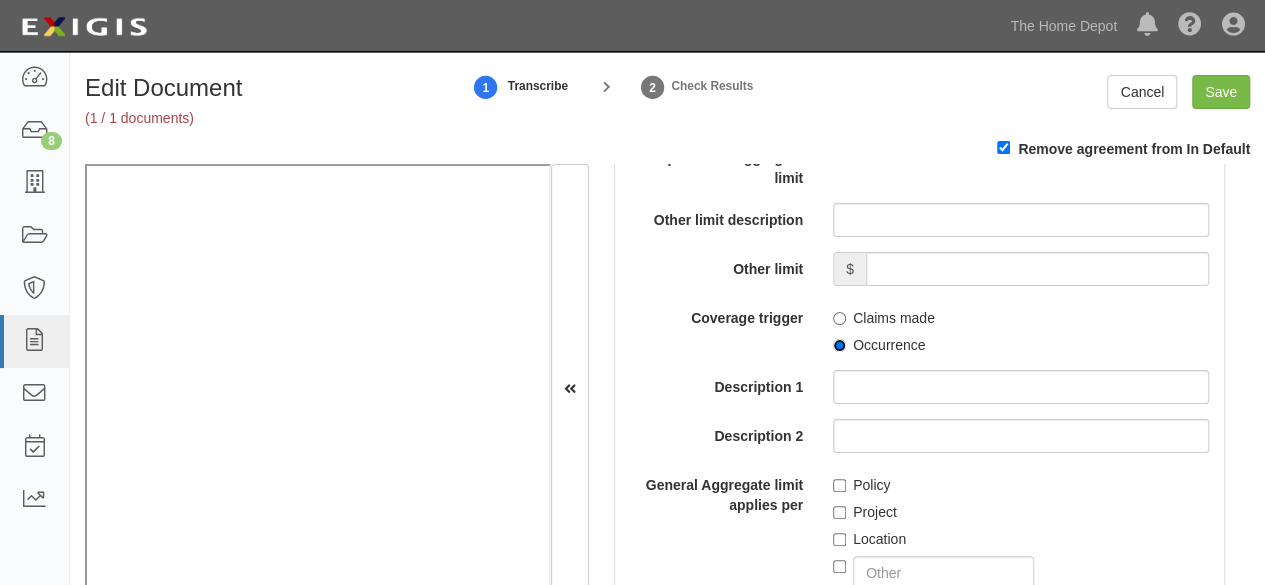 click on "Occurrence" at bounding box center (839, 345) 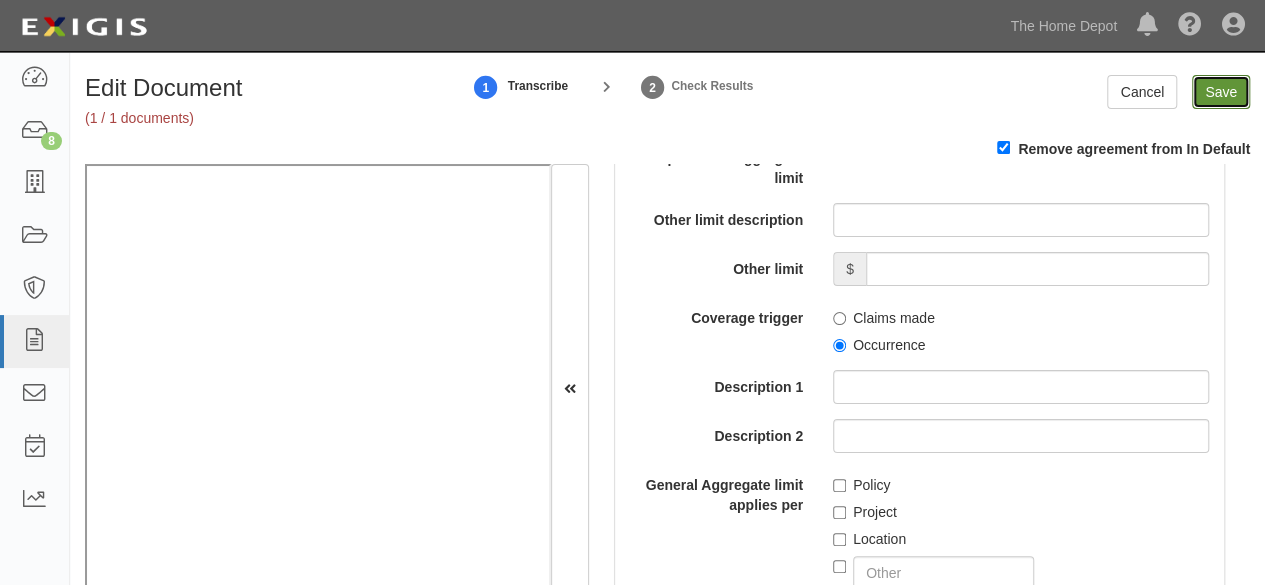 click on "Save" at bounding box center (1221, 92) 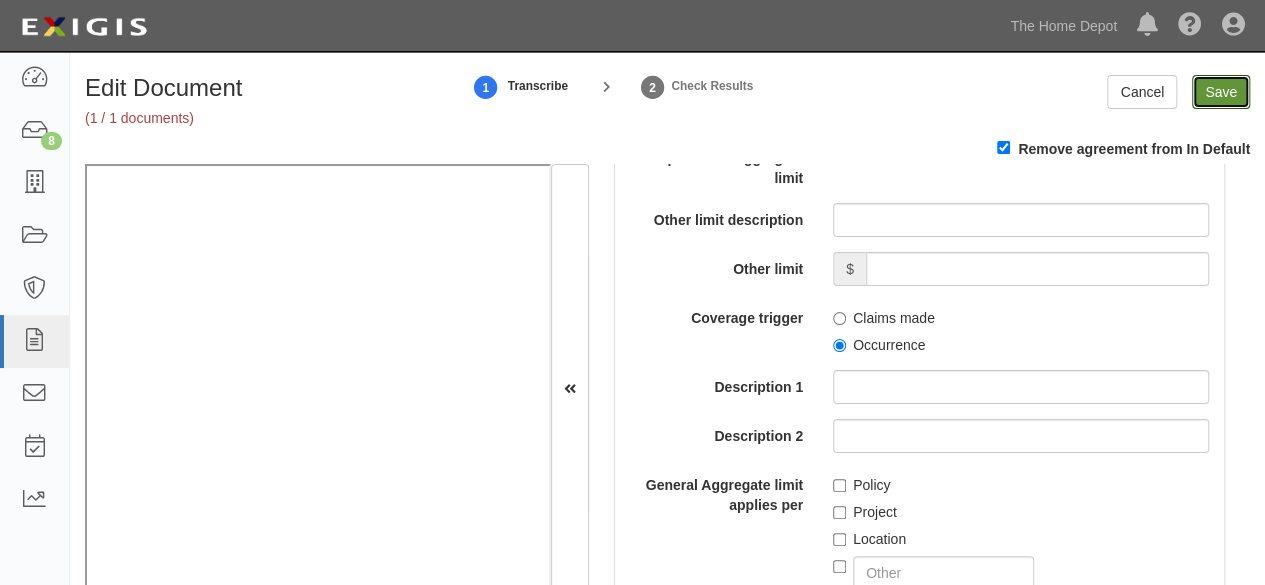 type on "8000000" 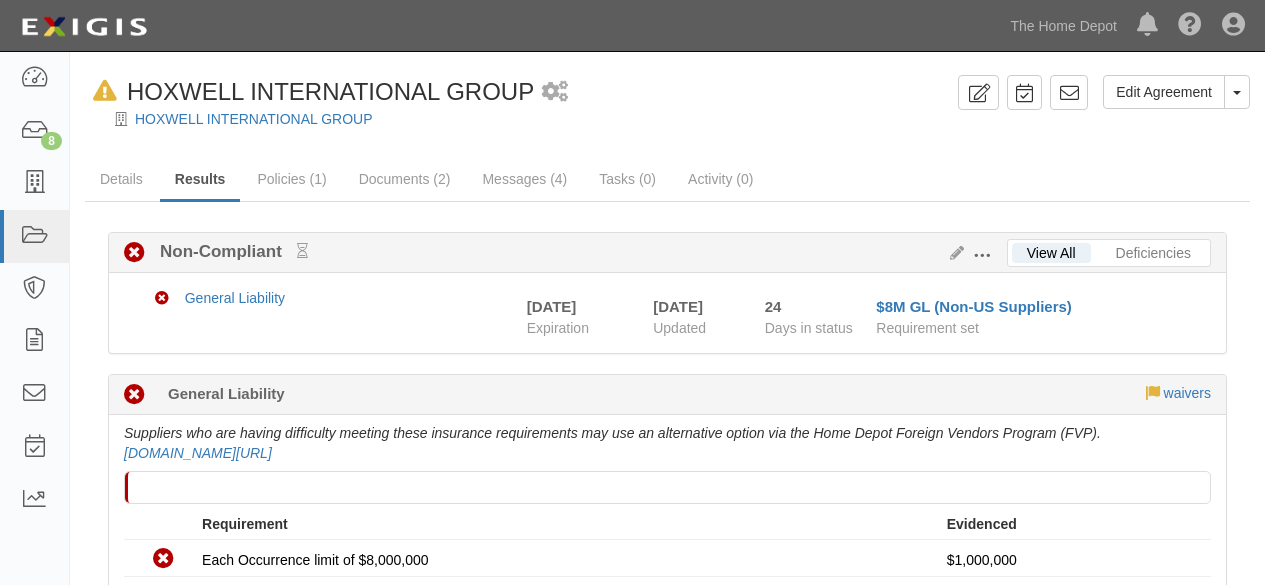 scroll, scrollTop: 0, scrollLeft: 0, axis: both 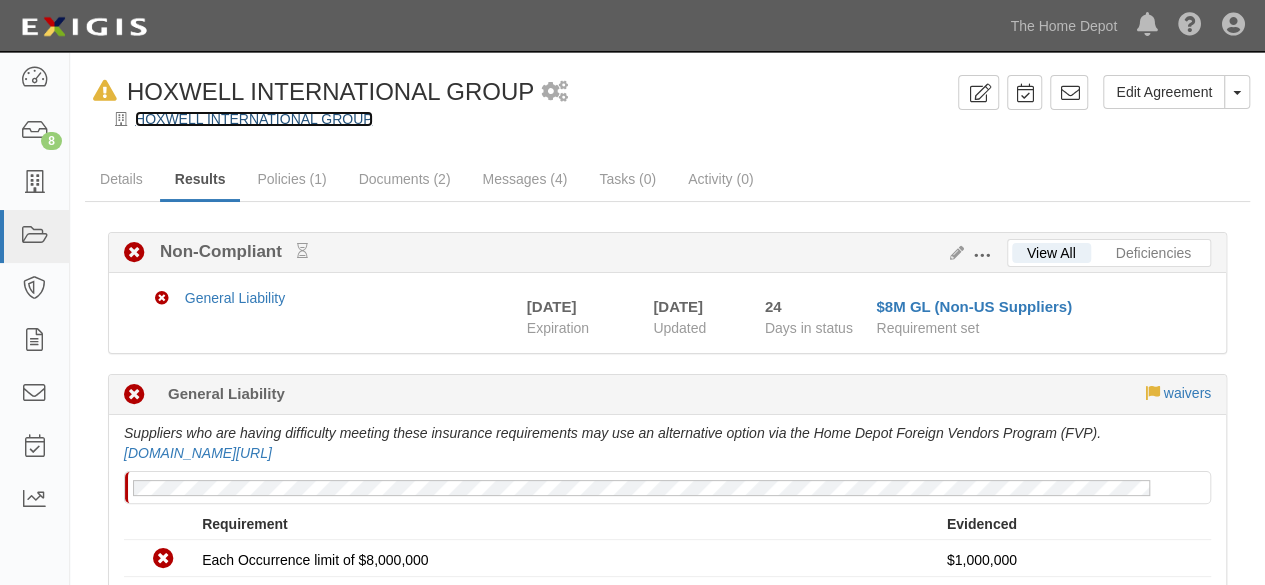click on "HOXWELL INTERNATIONAL GROUP" at bounding box center (254, 119) 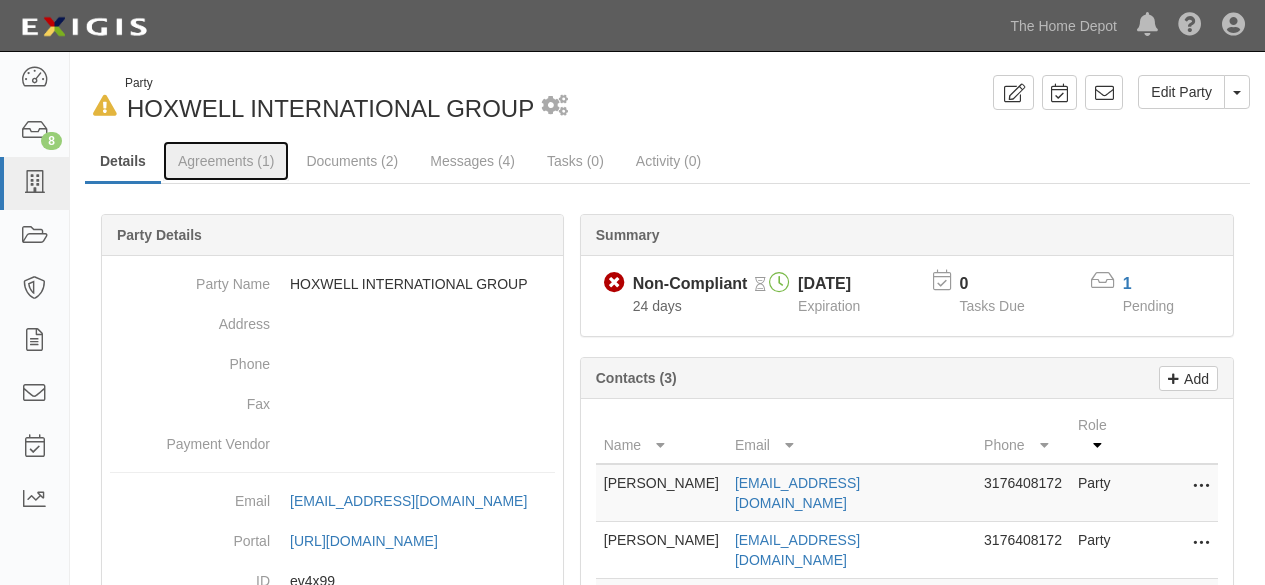 scroll, scrollTop: 0, scrollLeft: 0, axis: both 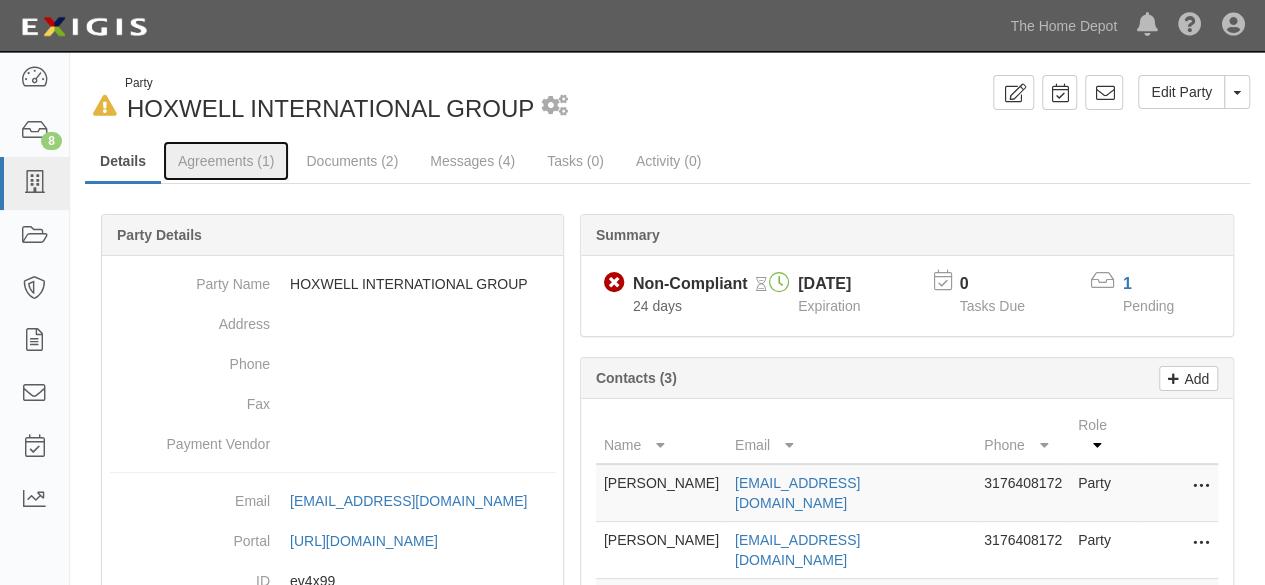 click on "Agreements (1)" at bounding box center [226, 161] 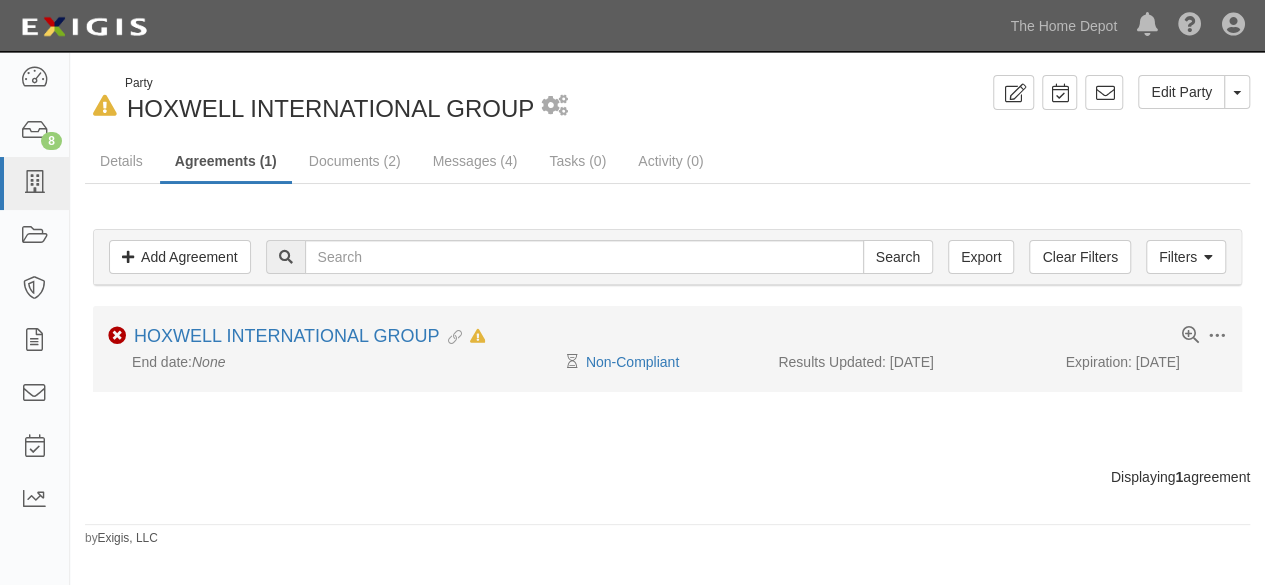 scroll, scrollTop: 1, scrollLeft: 0, axis: vertical 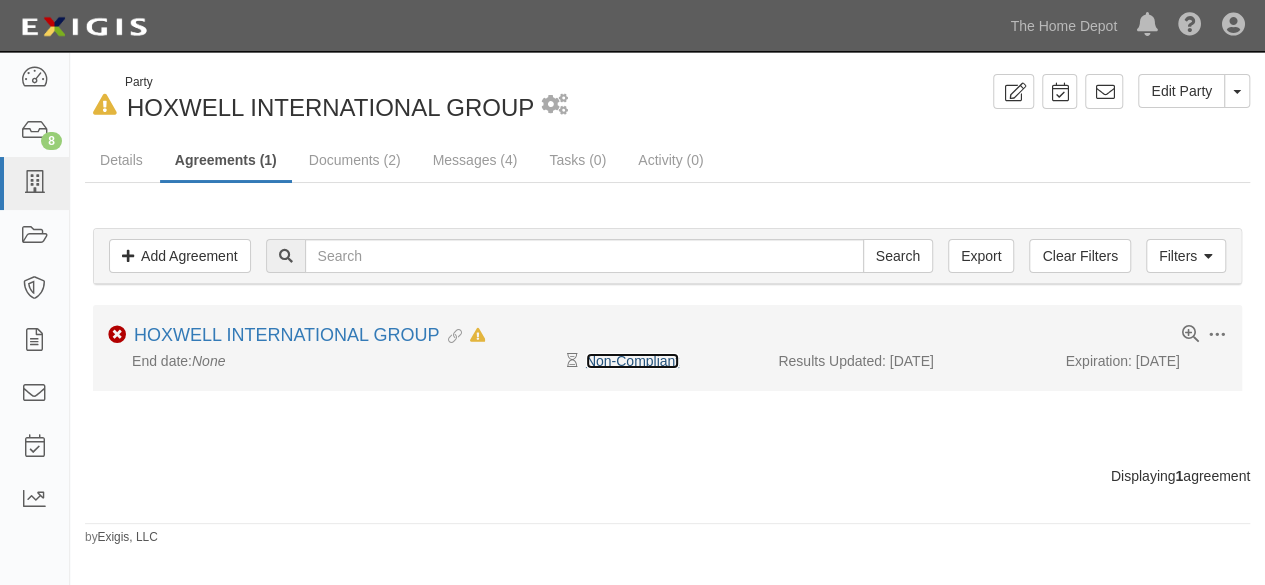 click on "Non-Compliant" at bounding box center (632, 361) 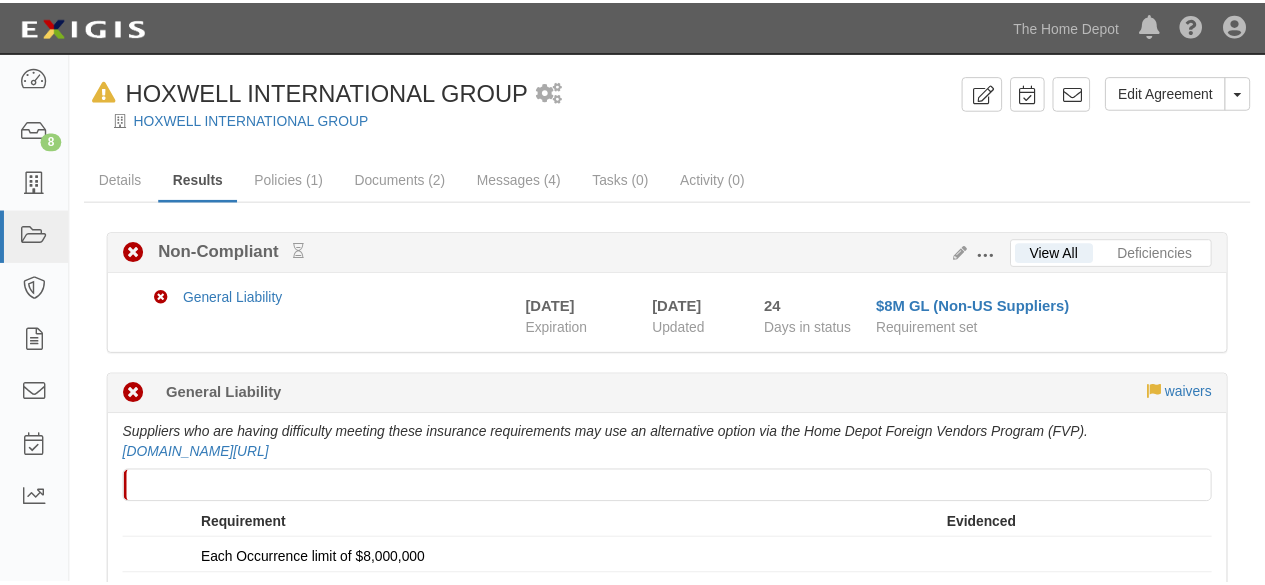 scroll, scrollTop: 0, scrollLeft: 0, axis: both 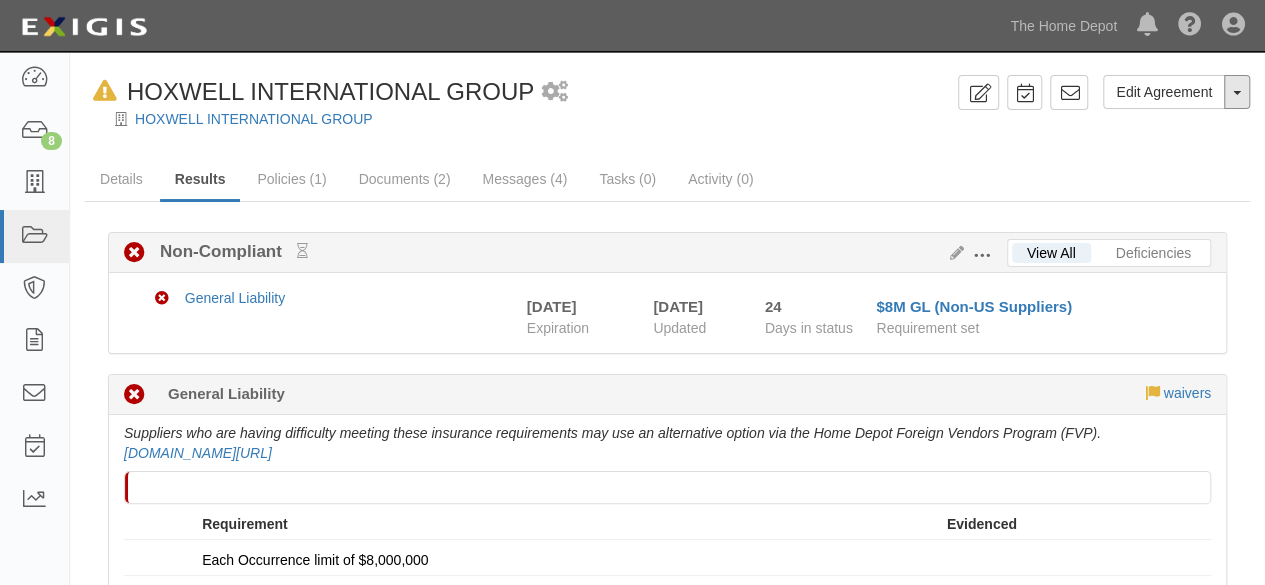 click on "Toggle Agreement Dropdown" at bounding box center (1237, 92) 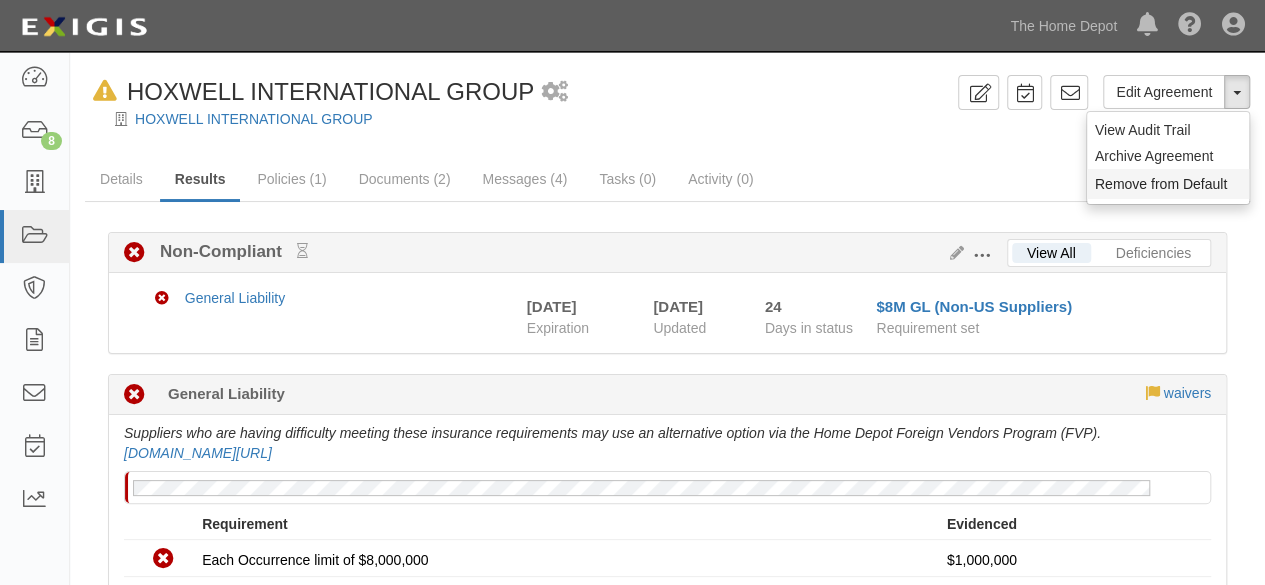click on "Remove from Default" at bounding box center [1168, 184] 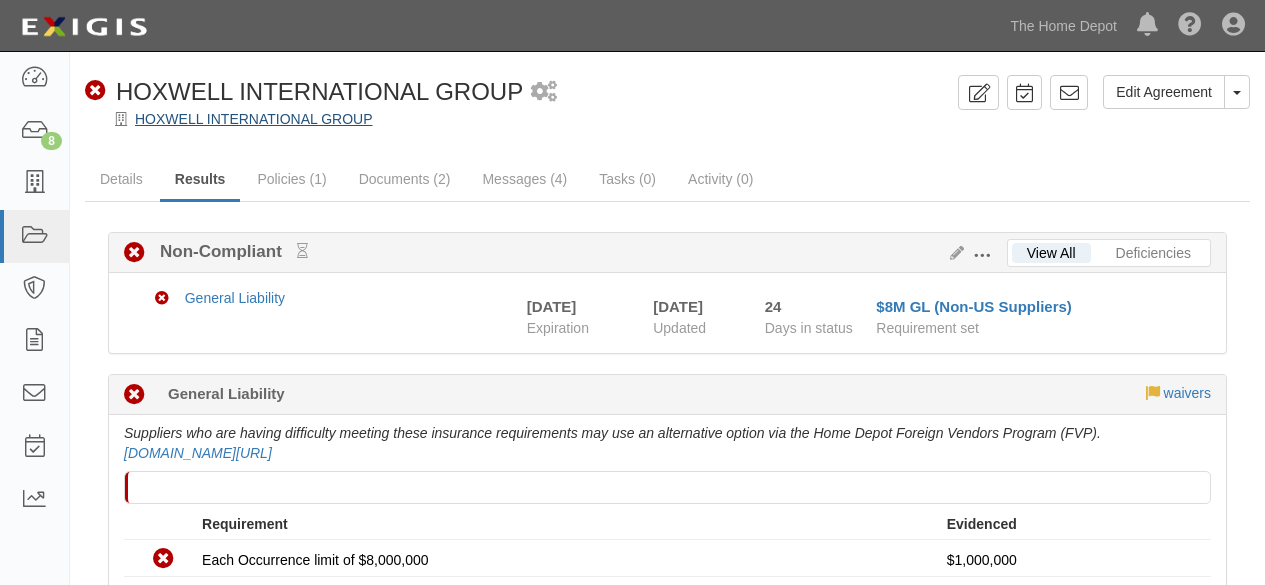 scroll, scrollTop: 0, scrollLeft: 0, axis: both 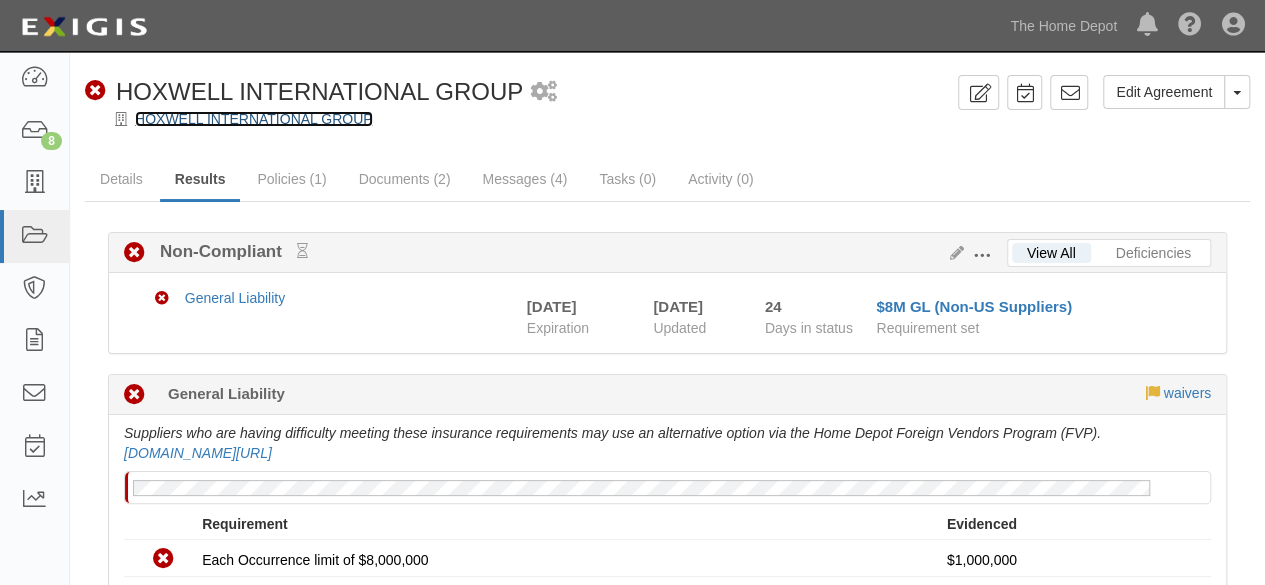 click on "HOXWELL INTERNATIONAL GROUP" at bounding box center (254, 119) 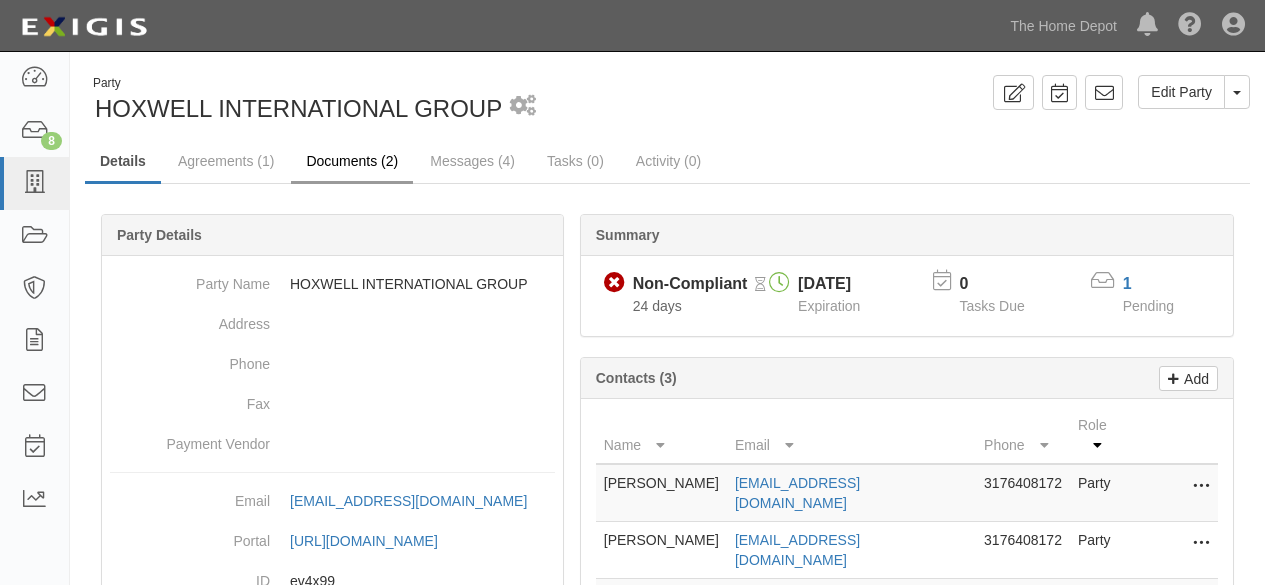 scroll, scrollTop: 0, scrollLeft: 0, axis: both 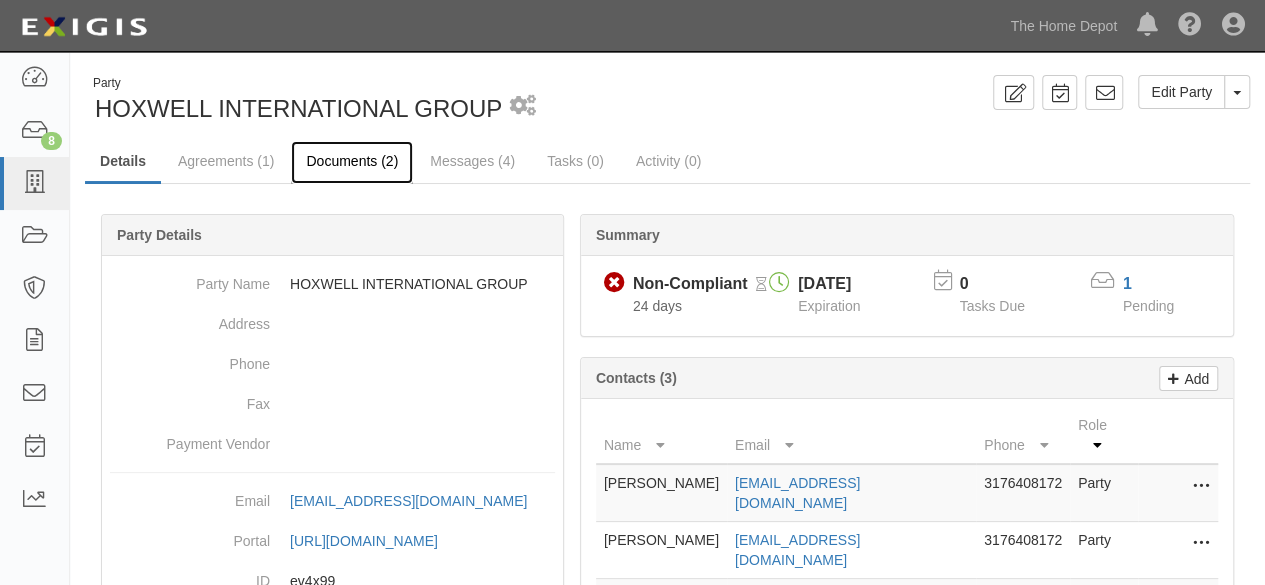 click on "Documents (2)" at bounding box center [352, 162] 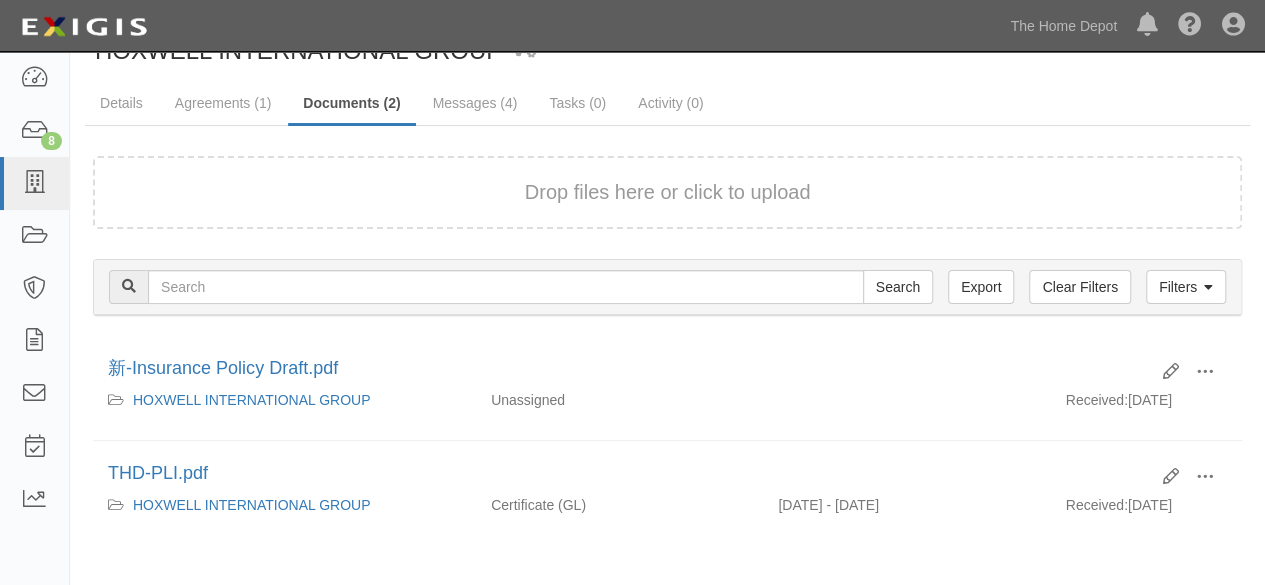 scroll, scrollTop: 100, scrollLeft: 0, axis: vertical 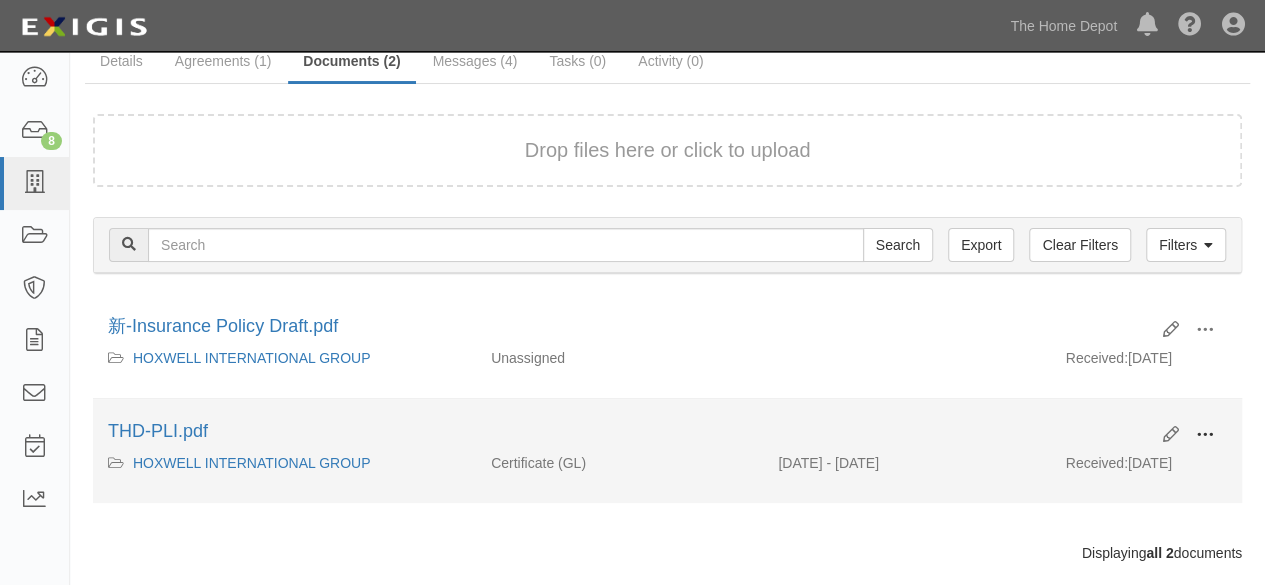 click at bounding box center (1205, 435) 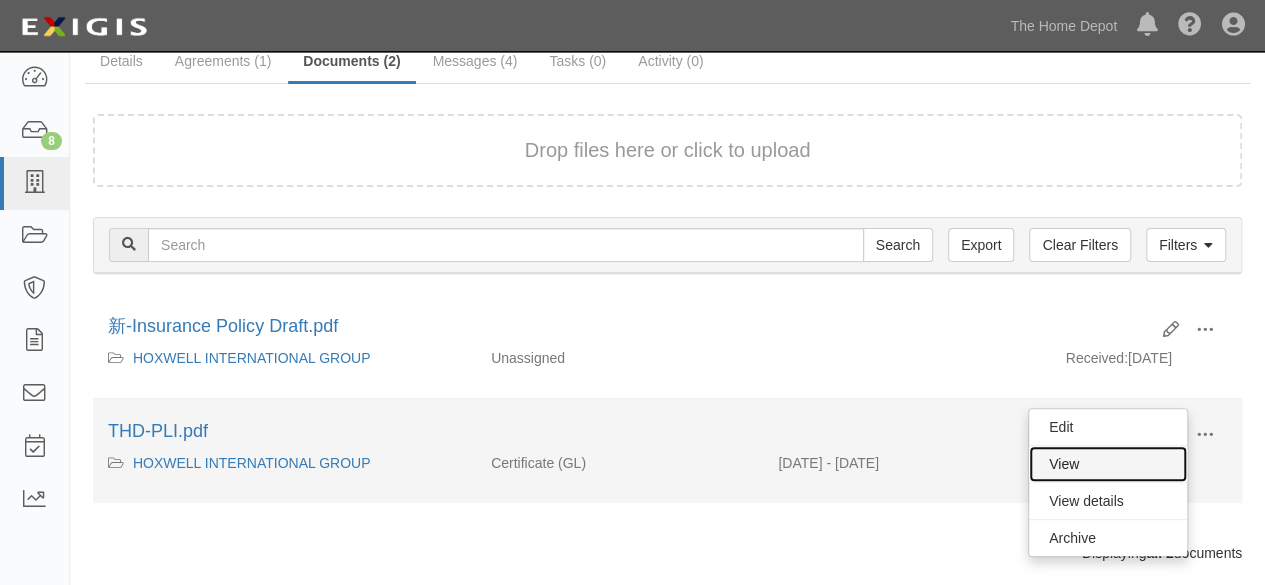 click on "View" at bounding box center (1108, 464) 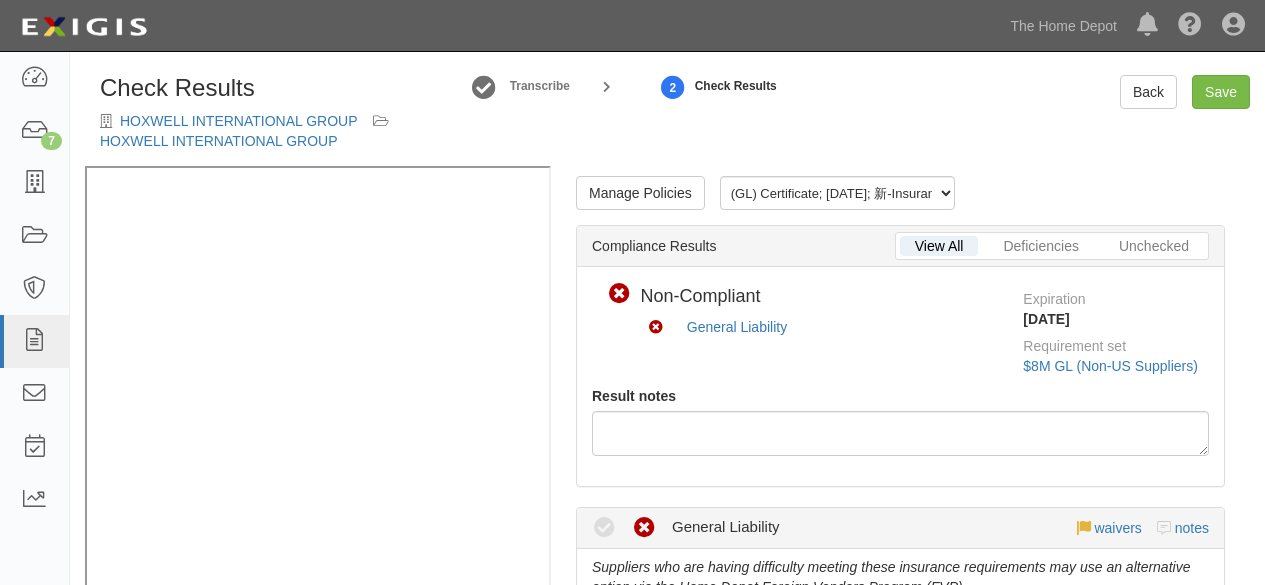 scroll, scrollTop: 0, scrollLeft: 0, axis: both 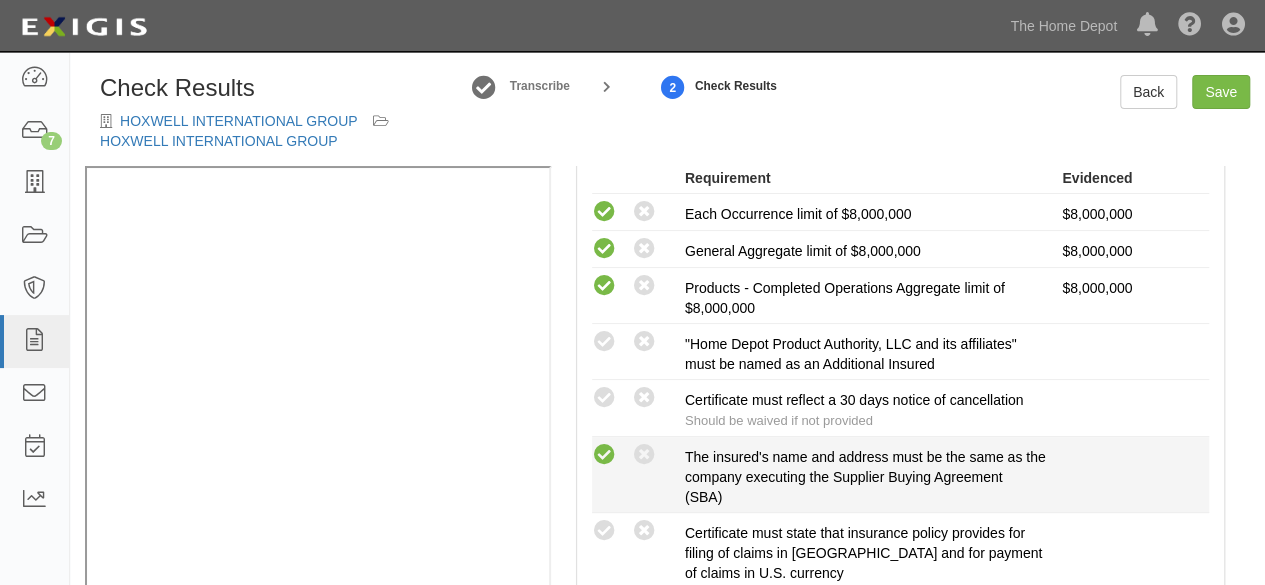 click at bounding box center [604, 455] 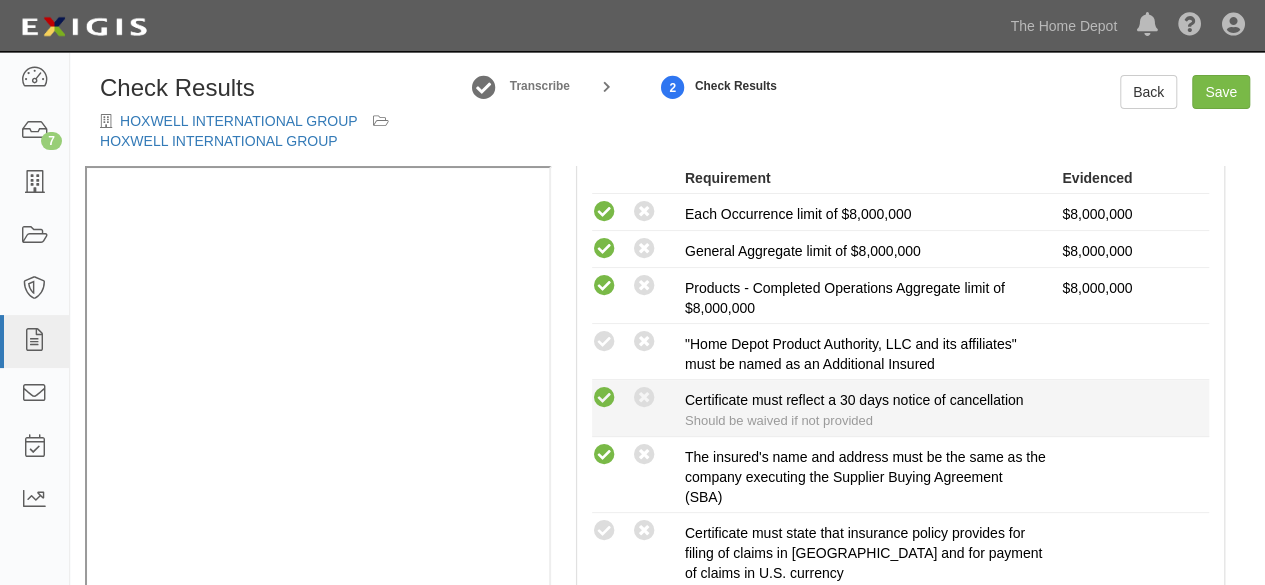 click at bounding box center [604, 398] 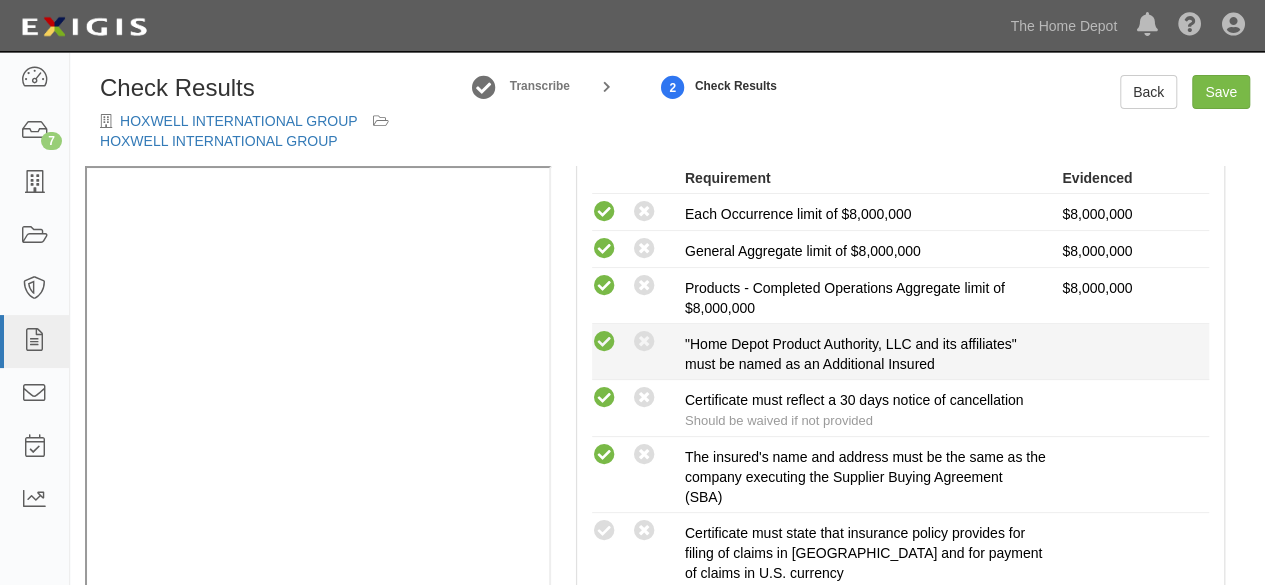 click at bounding box center [604, 342] 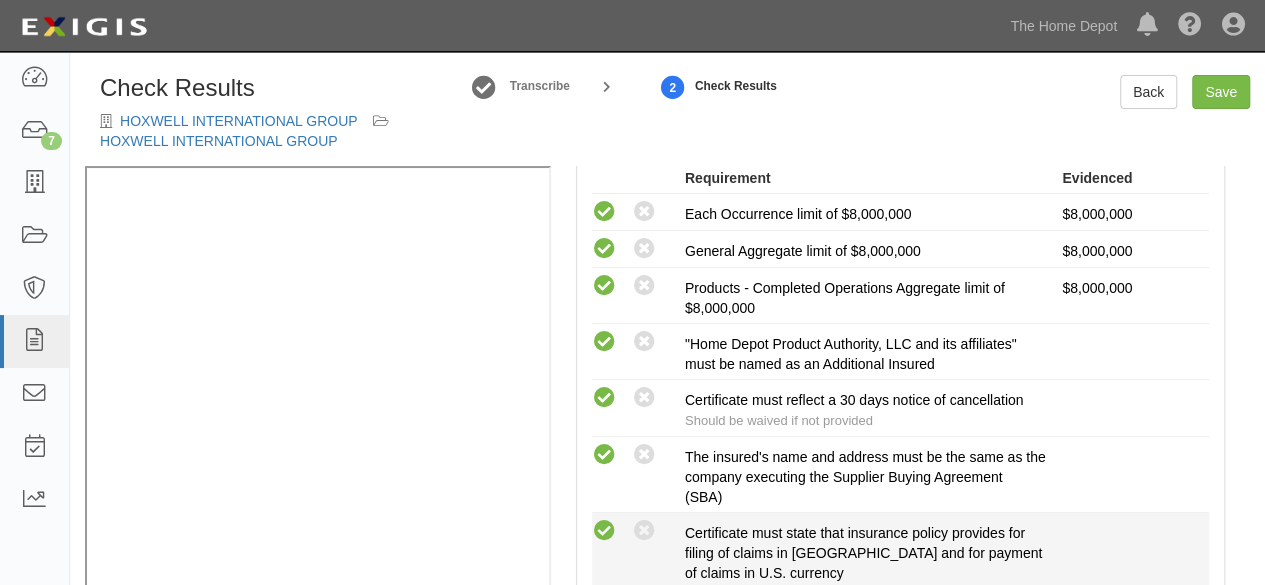 click at bounding box center [604, 531] 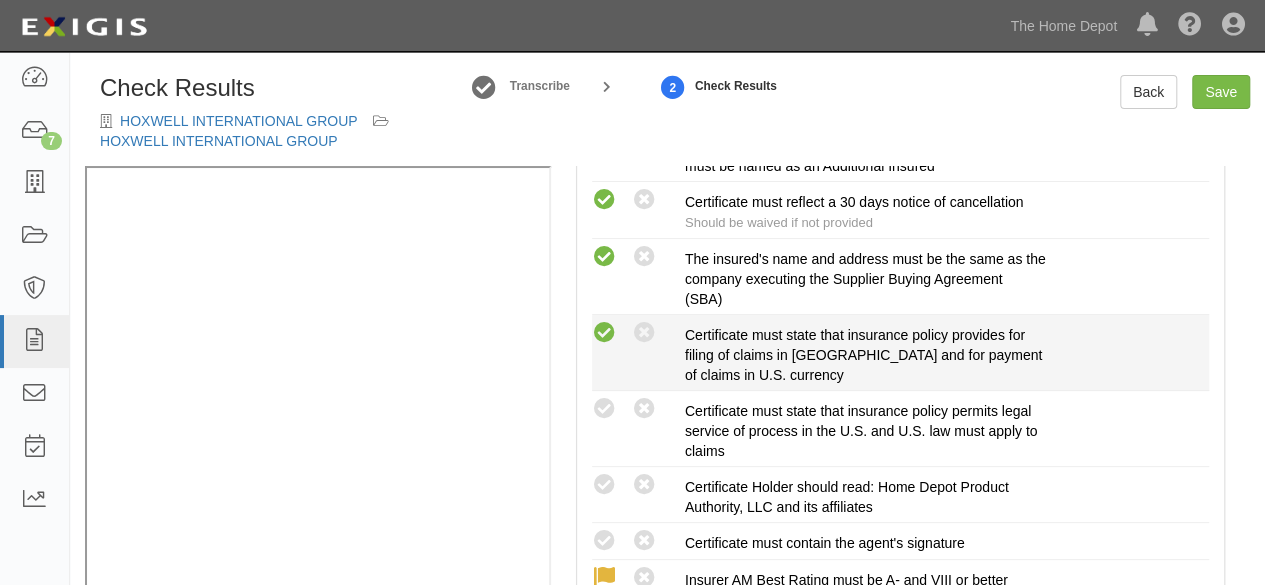 scroll, scrollTop: 700, scrollLeft: 0, axis: vertical 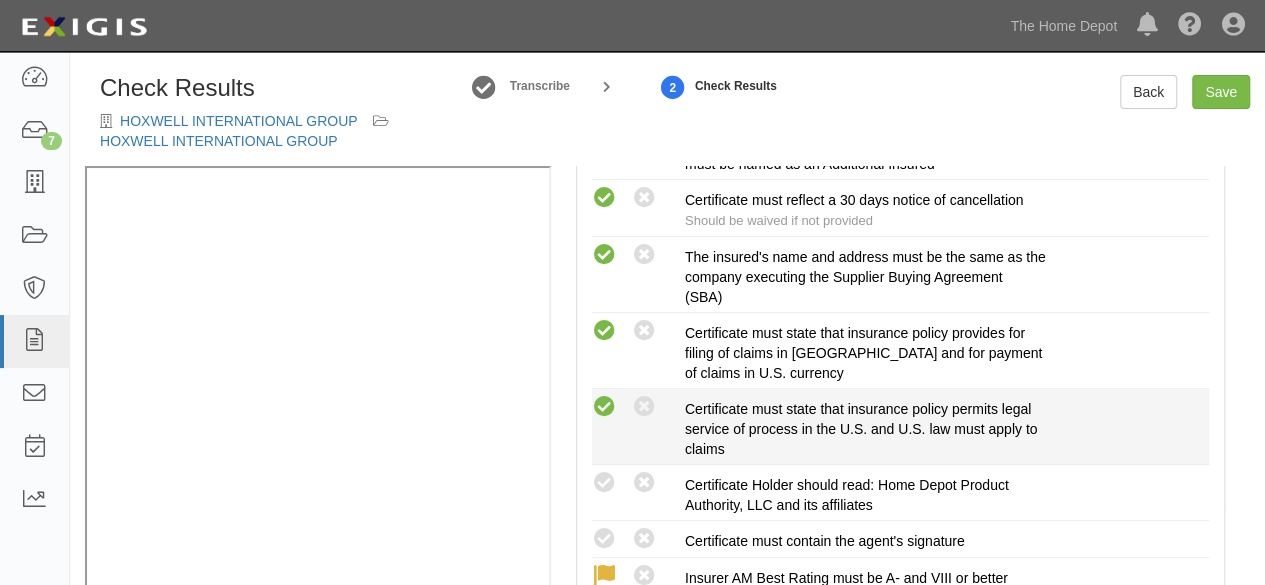 click at bounding box center (604, 407) 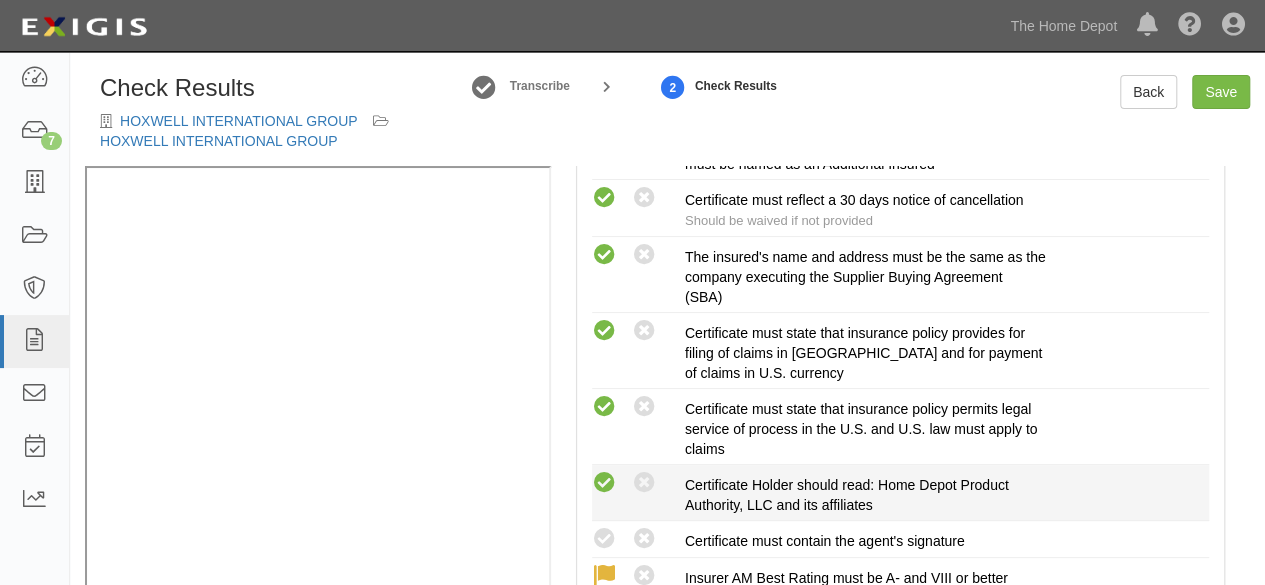 click at bounding box center [604, 483] 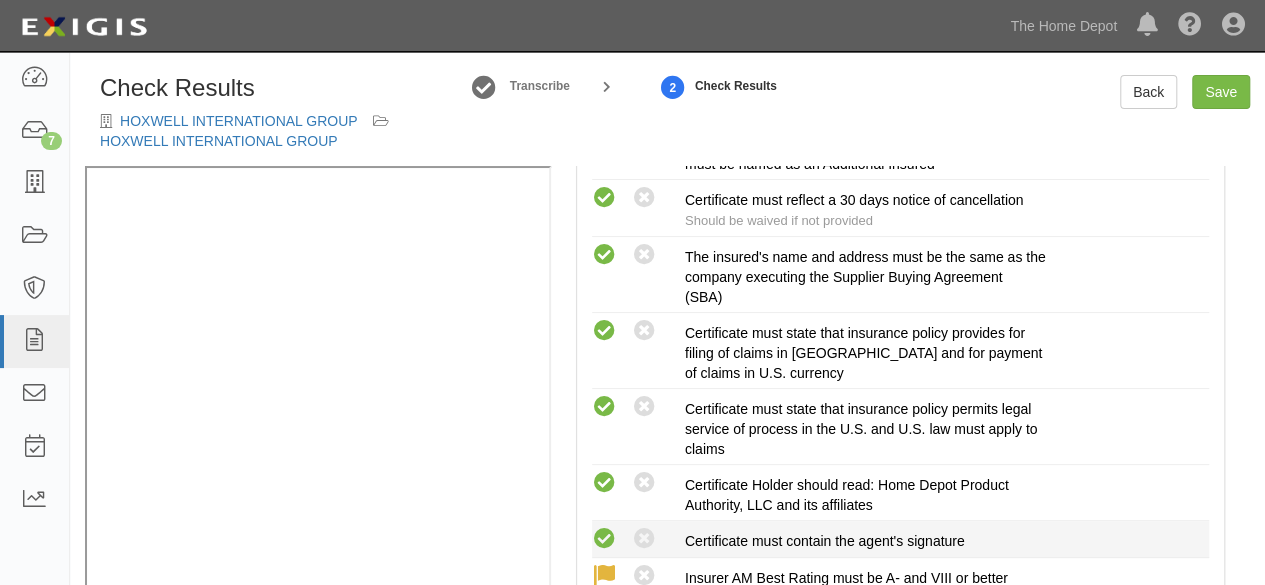 click at bounding box center [604, 539] 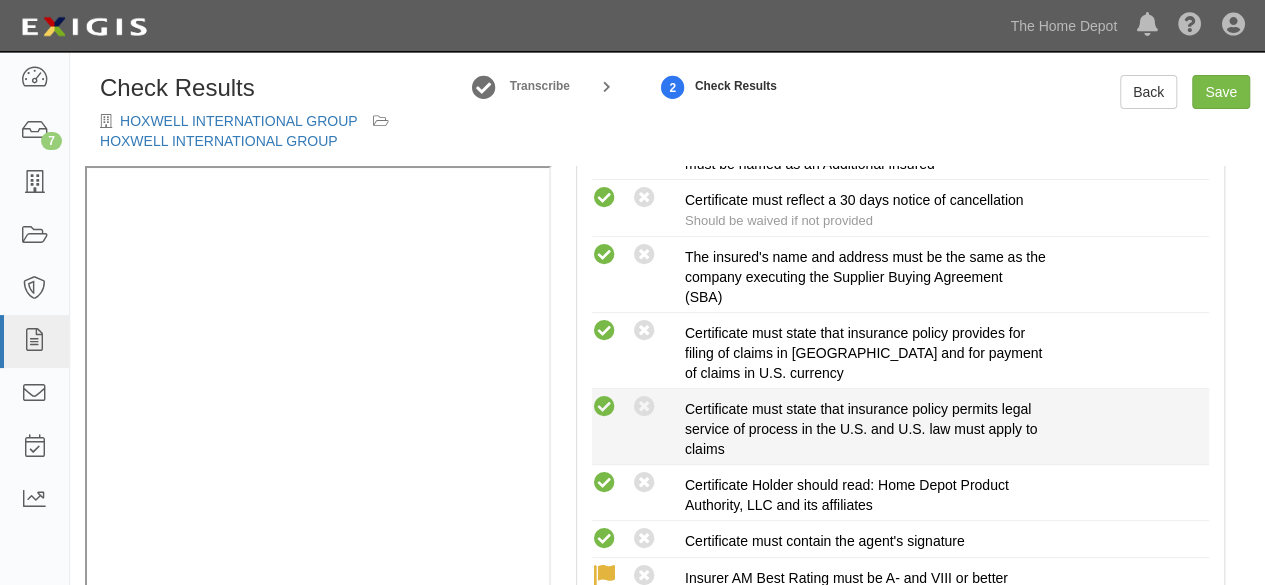 scroll, scrollTop: 800, scrollLeft: 0, axis: vertical 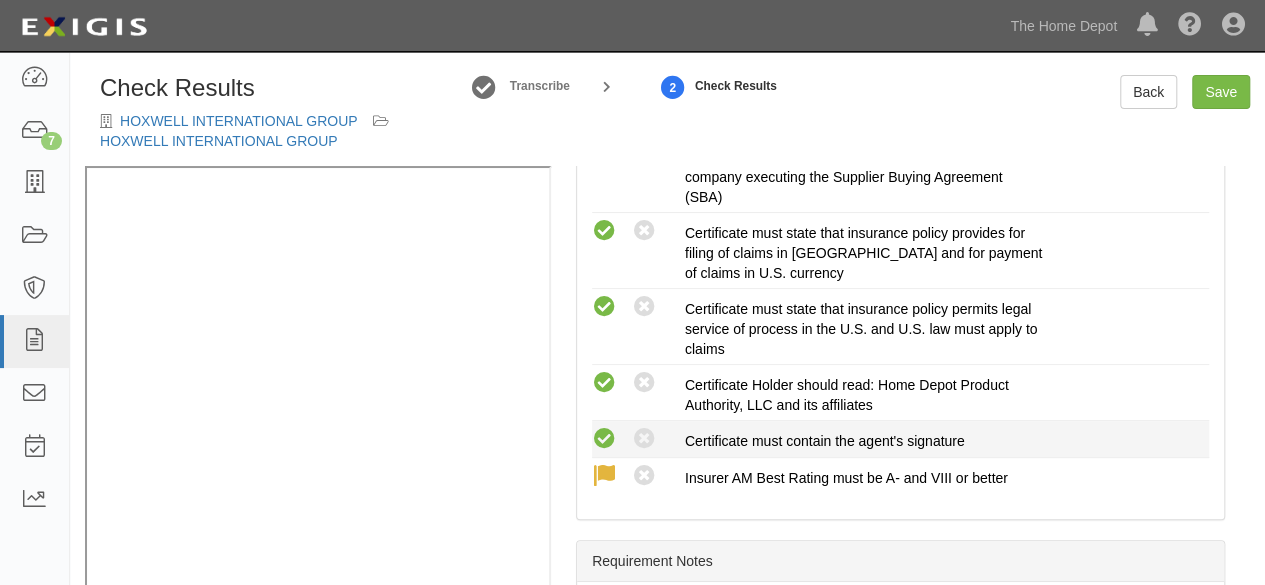 drag, startPoint x: 644, startPoint y: 423, endPoint x: 612, endPoint y: 438, distance: 35.341194 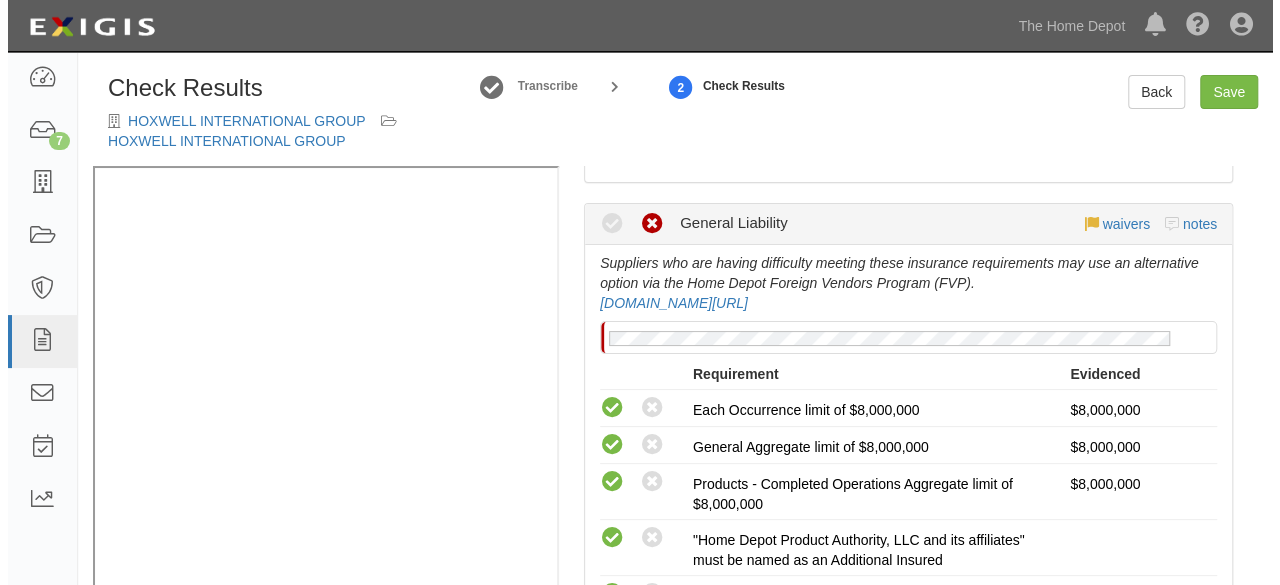scroll, scrollTop: 300, scrollLeft: 0, axis: vertical 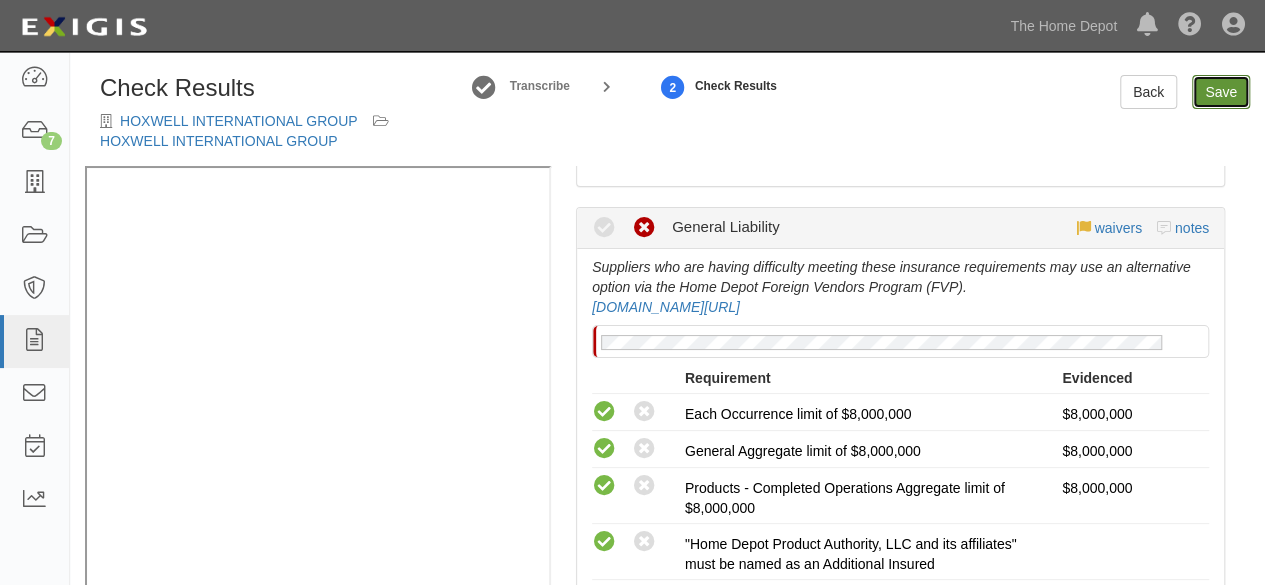 click on "Save" at bounding box center (1221, 92) 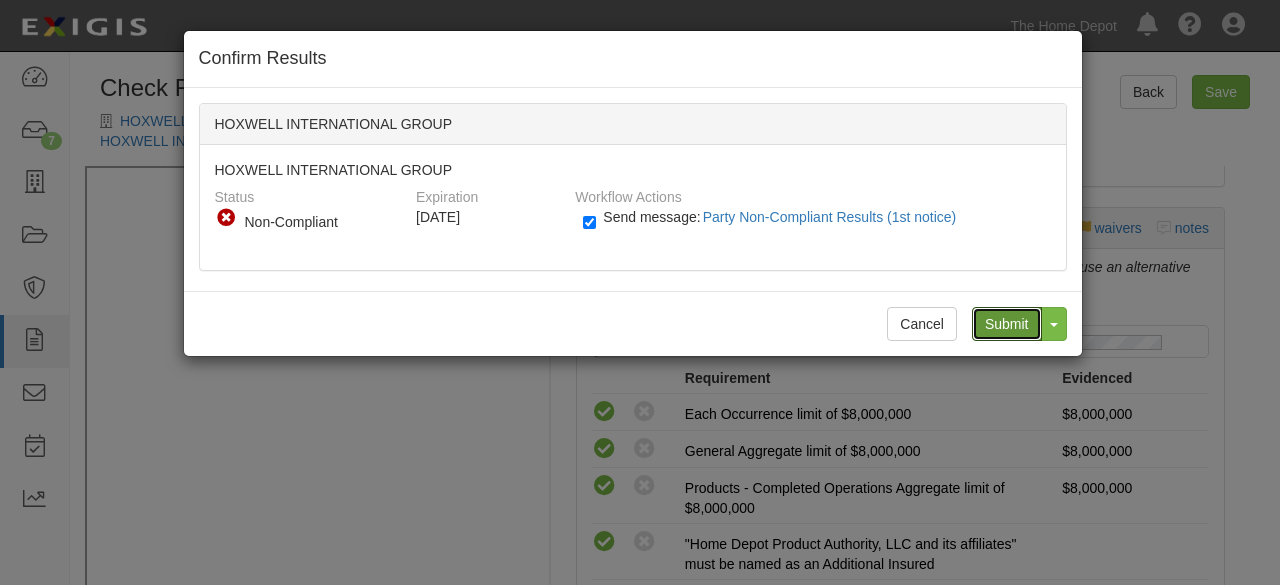 drag, startPoint x: 1010, startPoint y: 325, endPoint x: 946, endPoint y: 298, distance: 69.46222 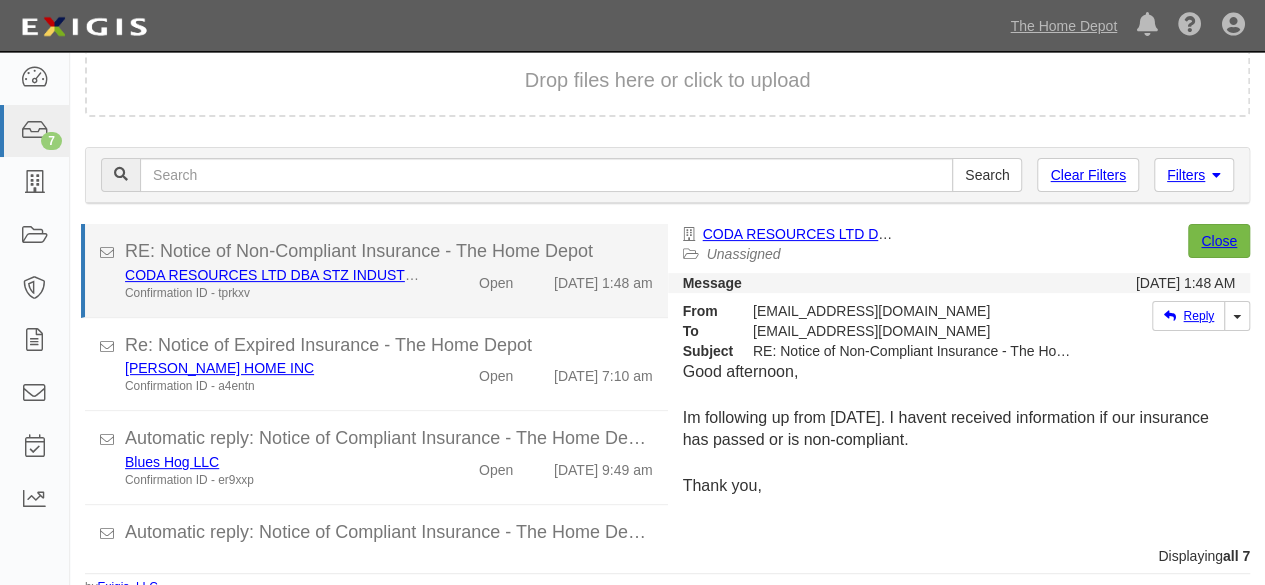 scroll, scrollTop: 147, scrollLeft: 0, axis: vertical 